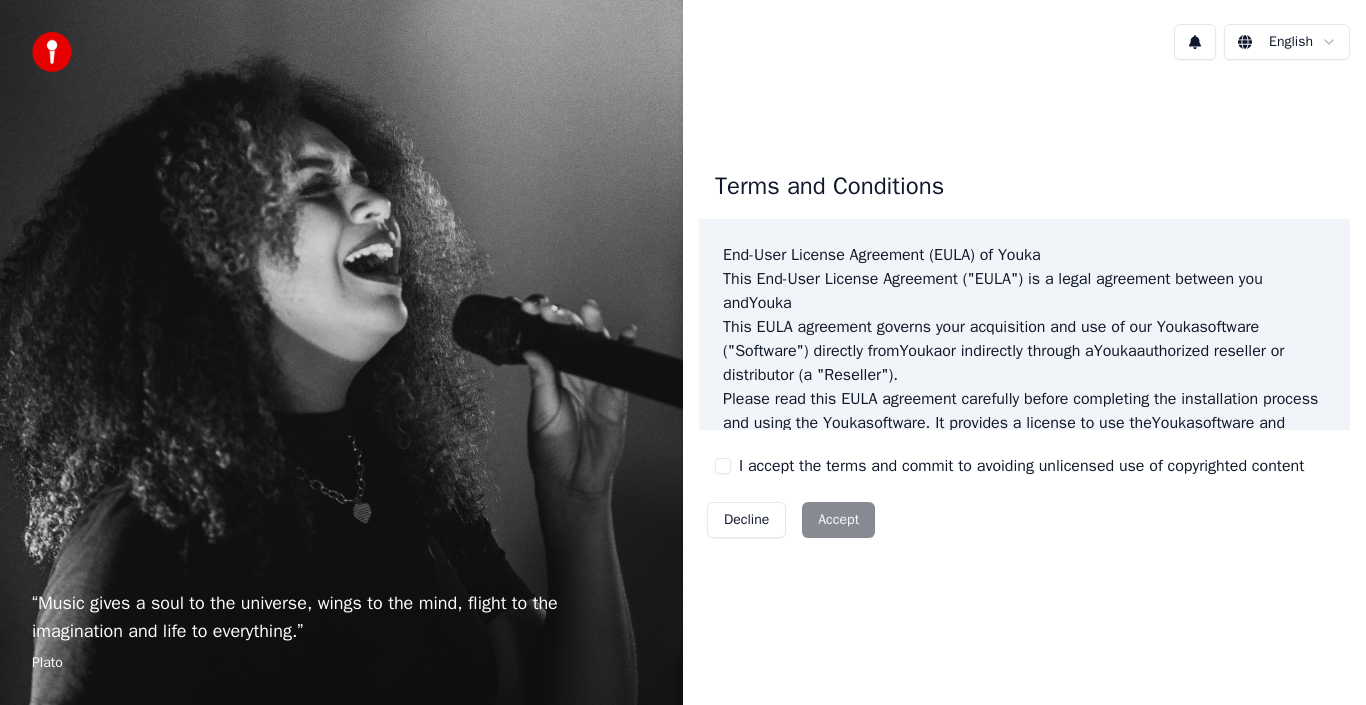 scroll, scrollTop: 0, scrollLeft: 0, axis: both 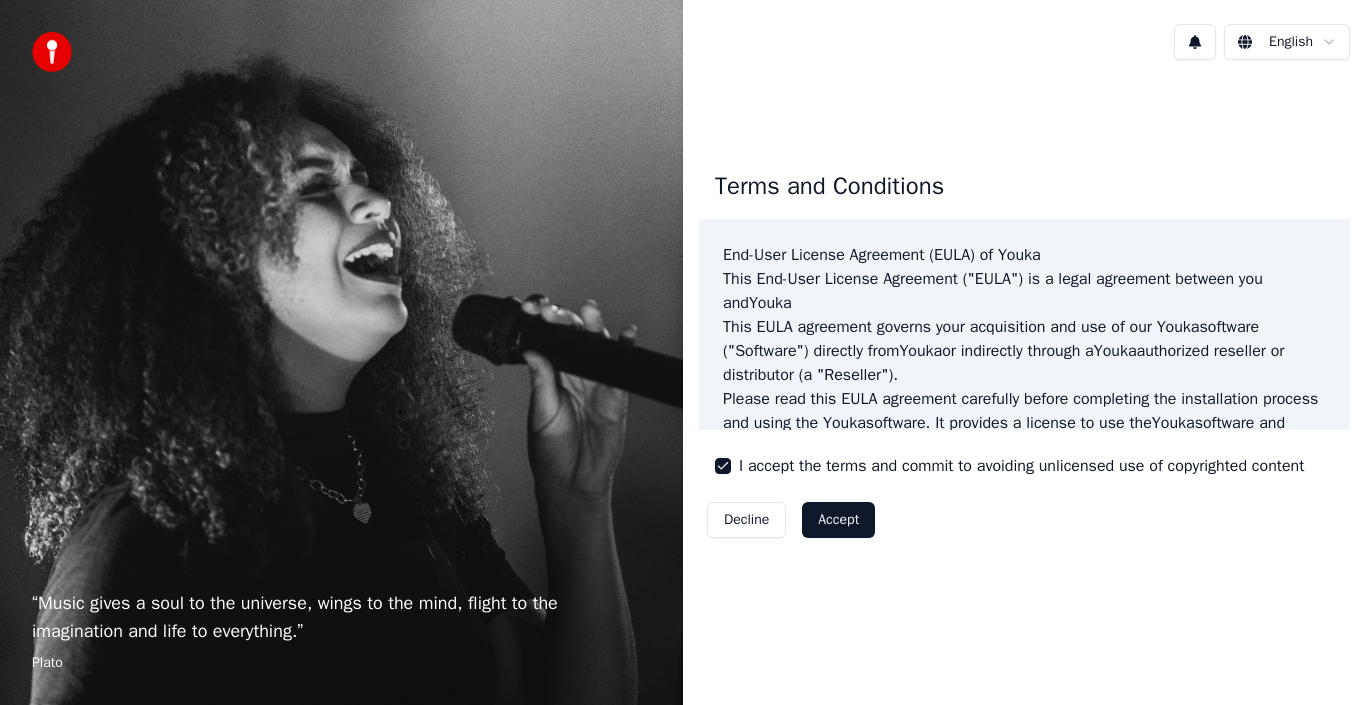 click on "Accept" at bounding box center [838, 520] 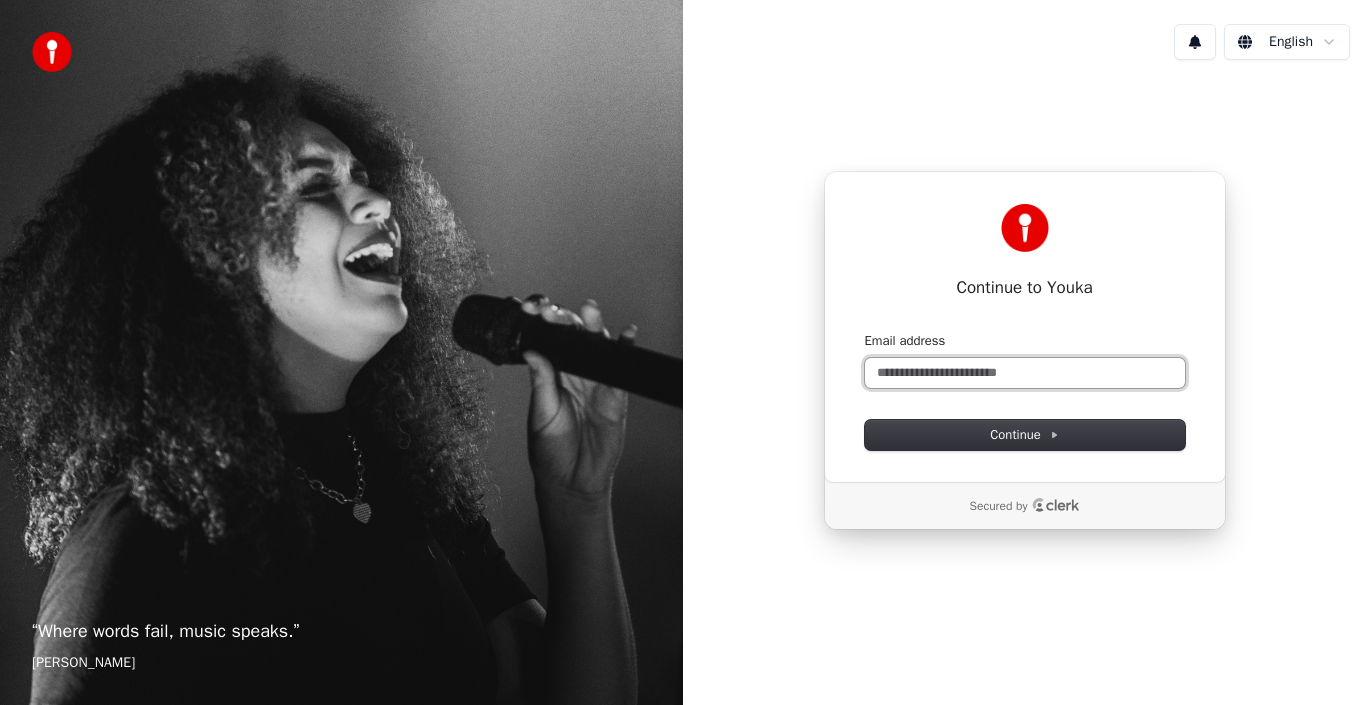 click on "Email address" at bounding box center [1025, 373] 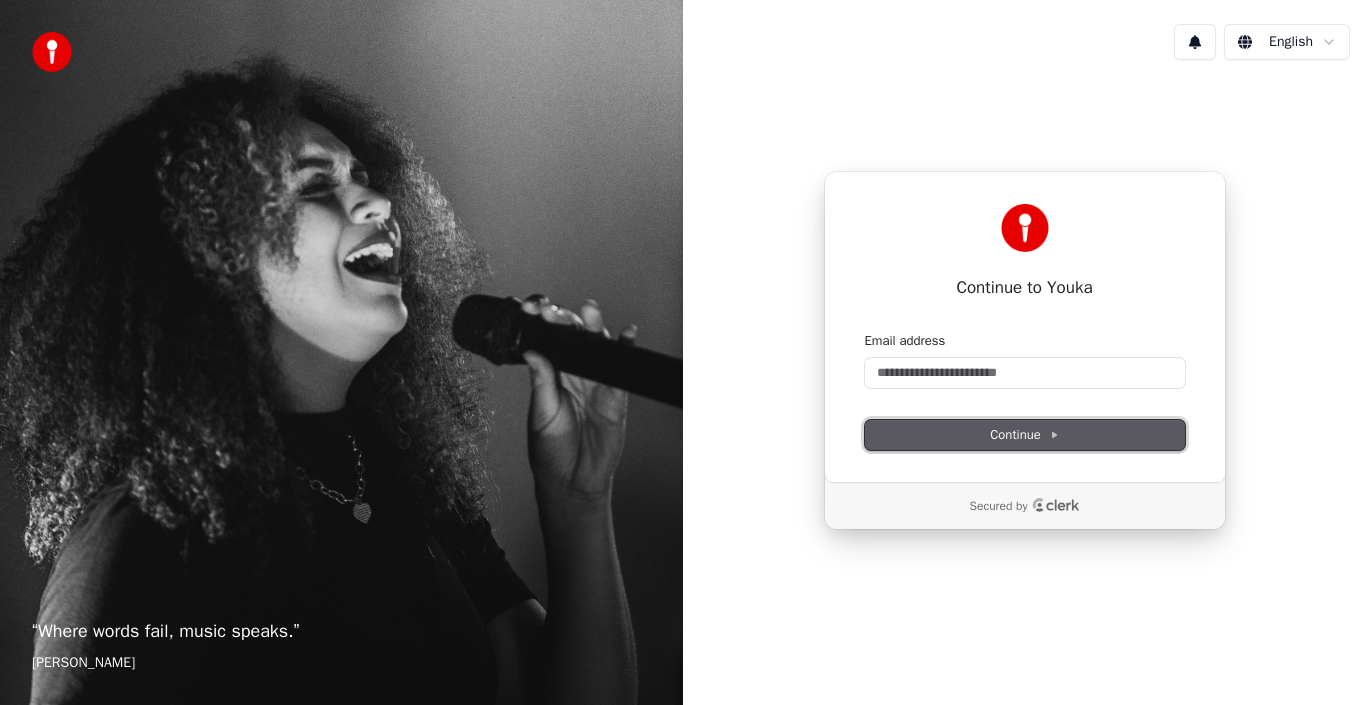 click on "Continue" at bounding box center [1025, 435] 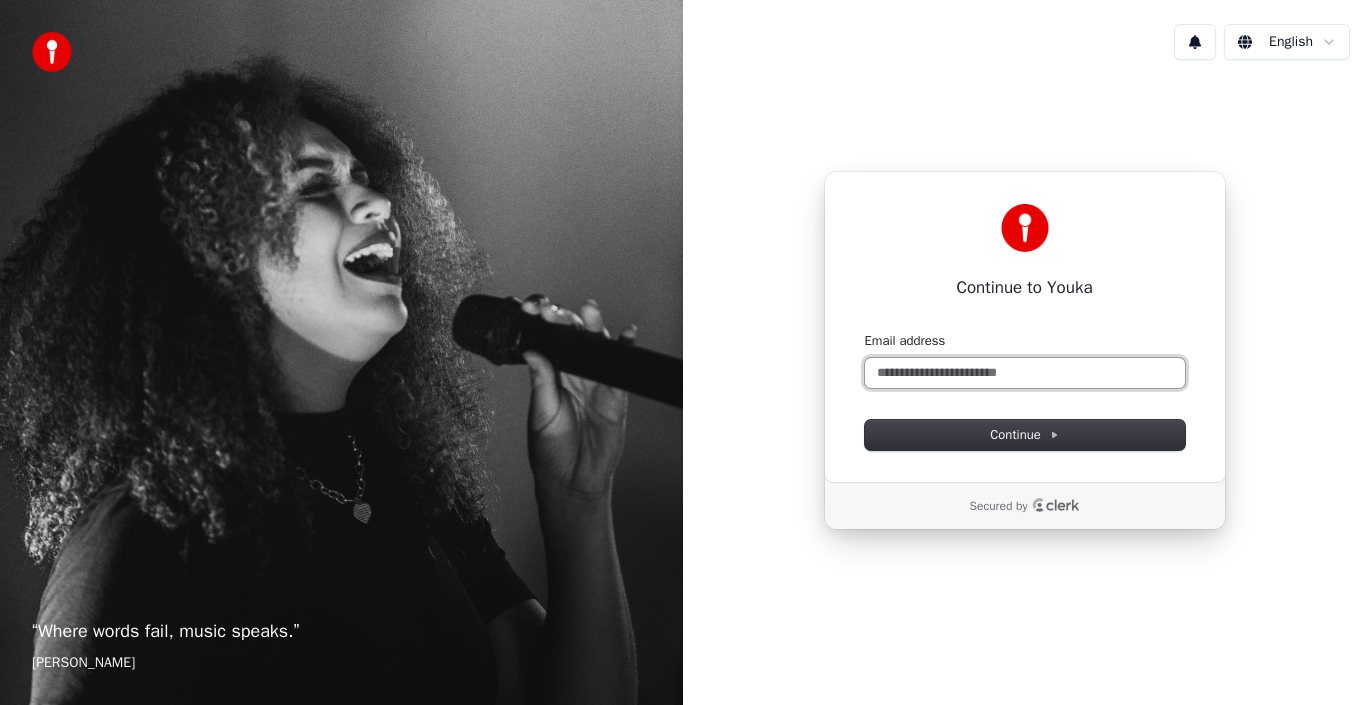 click on "Email address" at bounding box center (1025, 373) 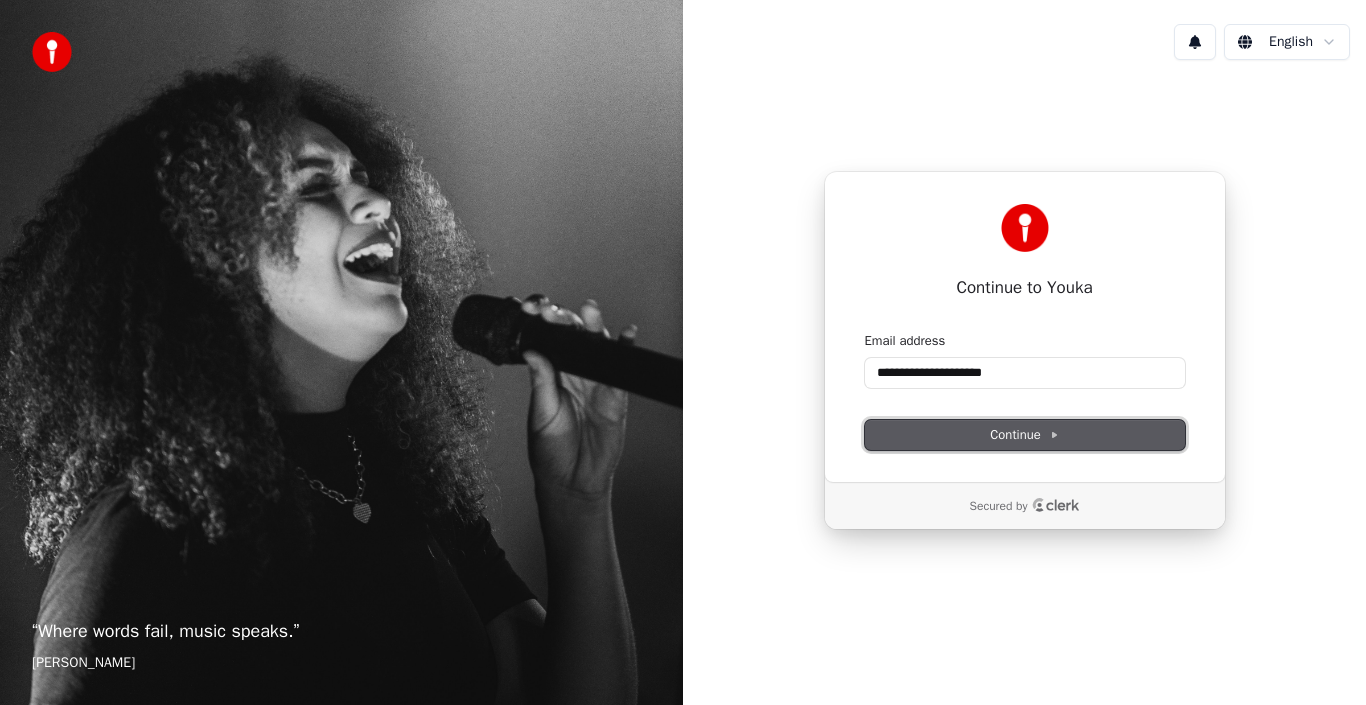 click on "Continue" at bounding box center [1024, 435] 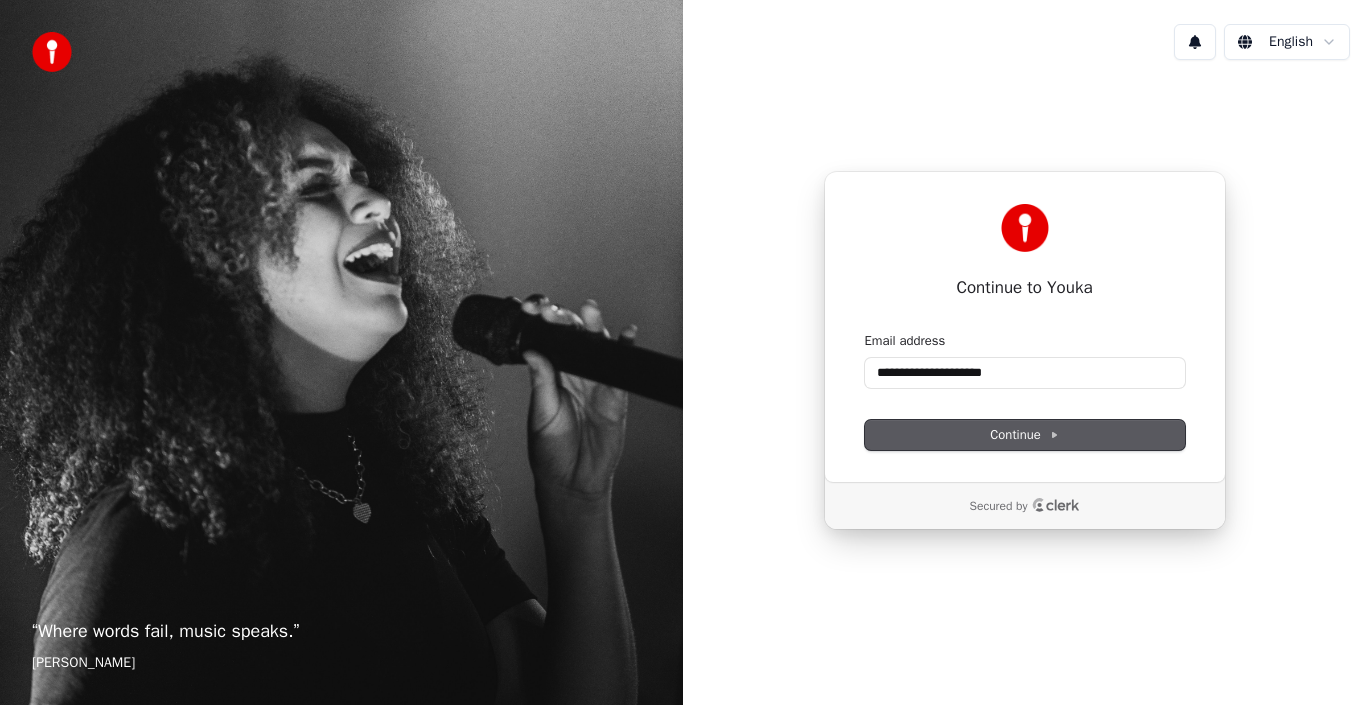 type on "**********" 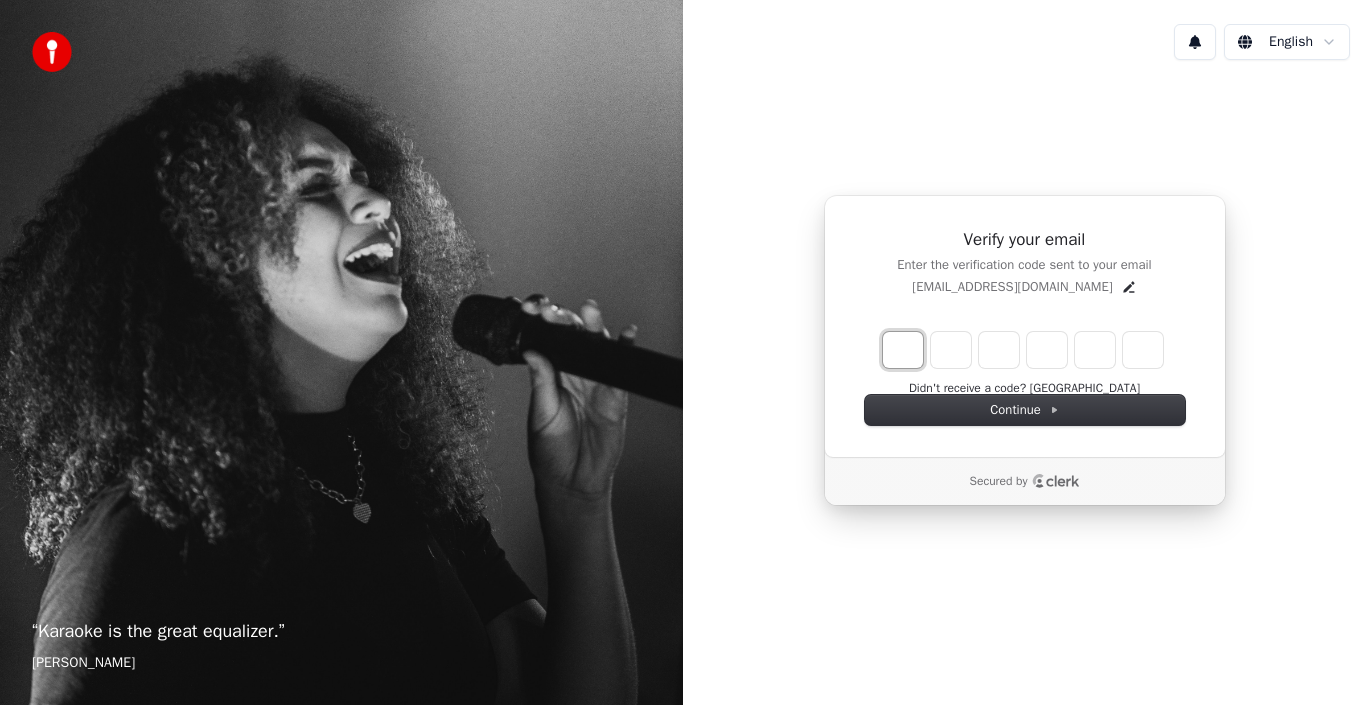 type on "*" 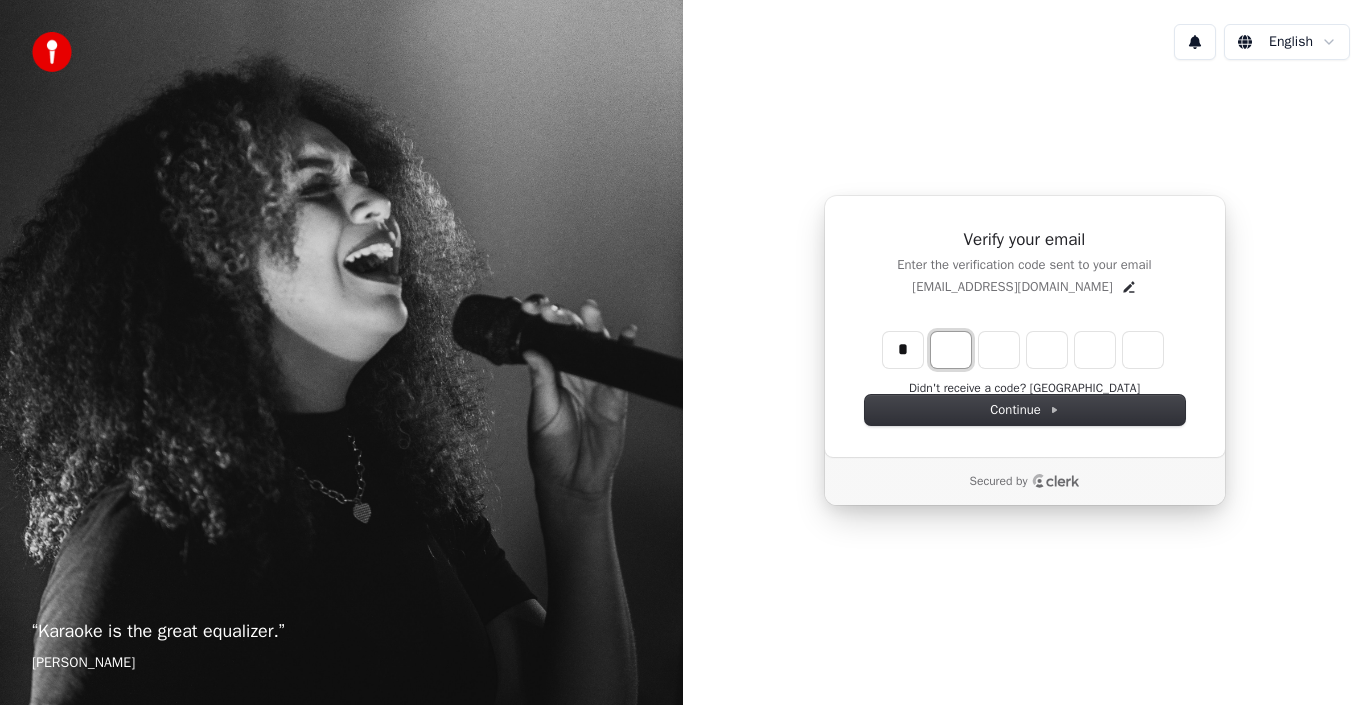 type on "*" 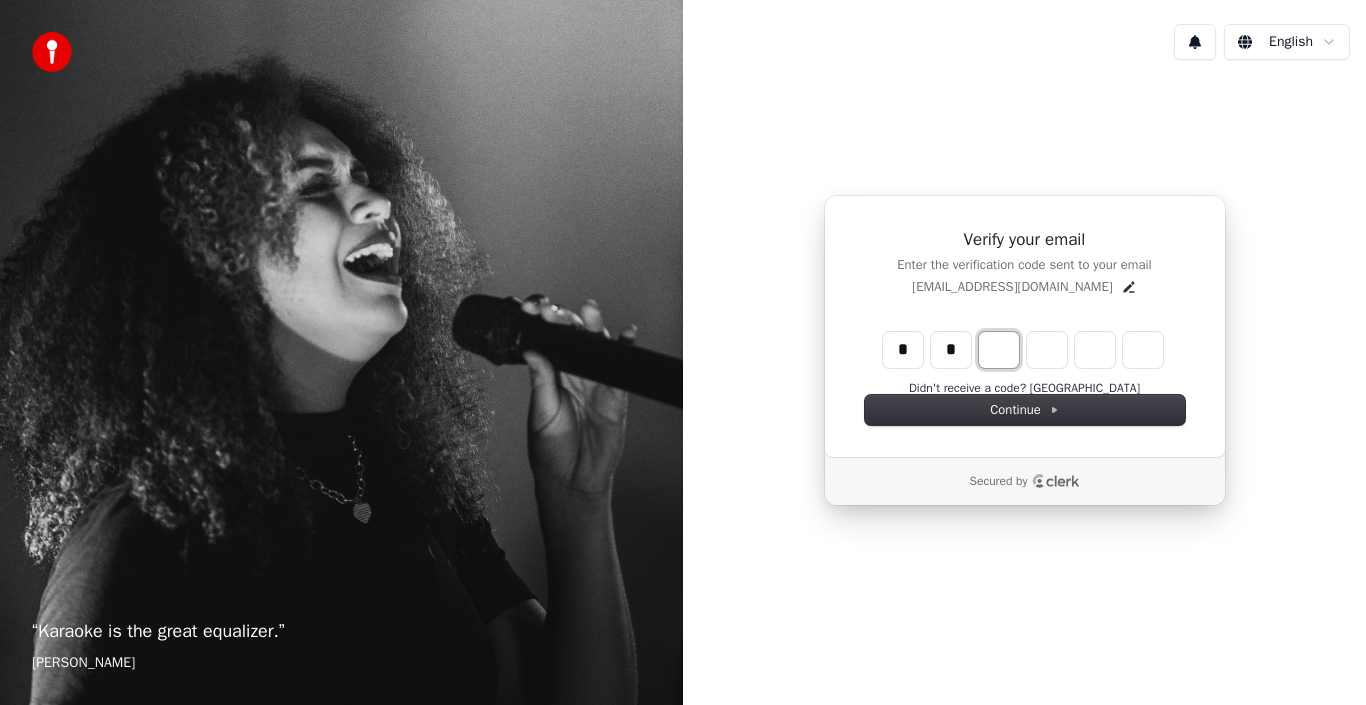 type on "**" 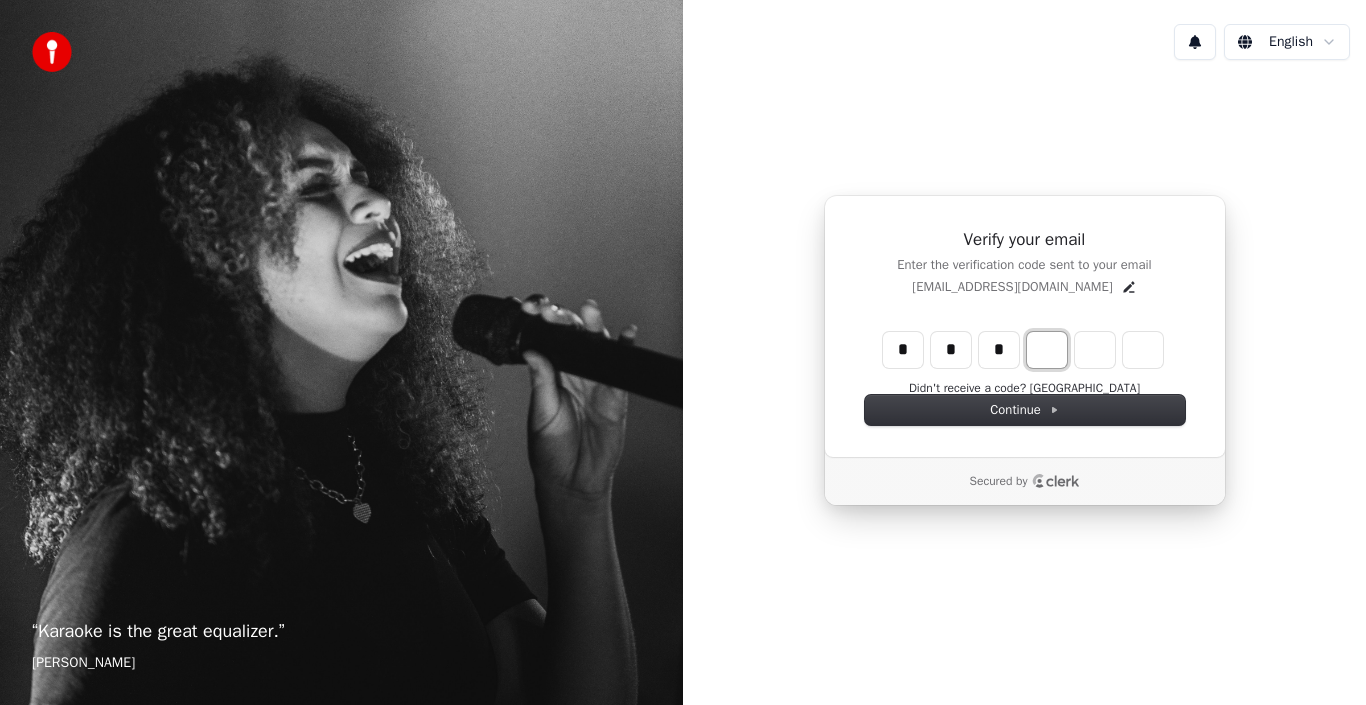 type on "***" 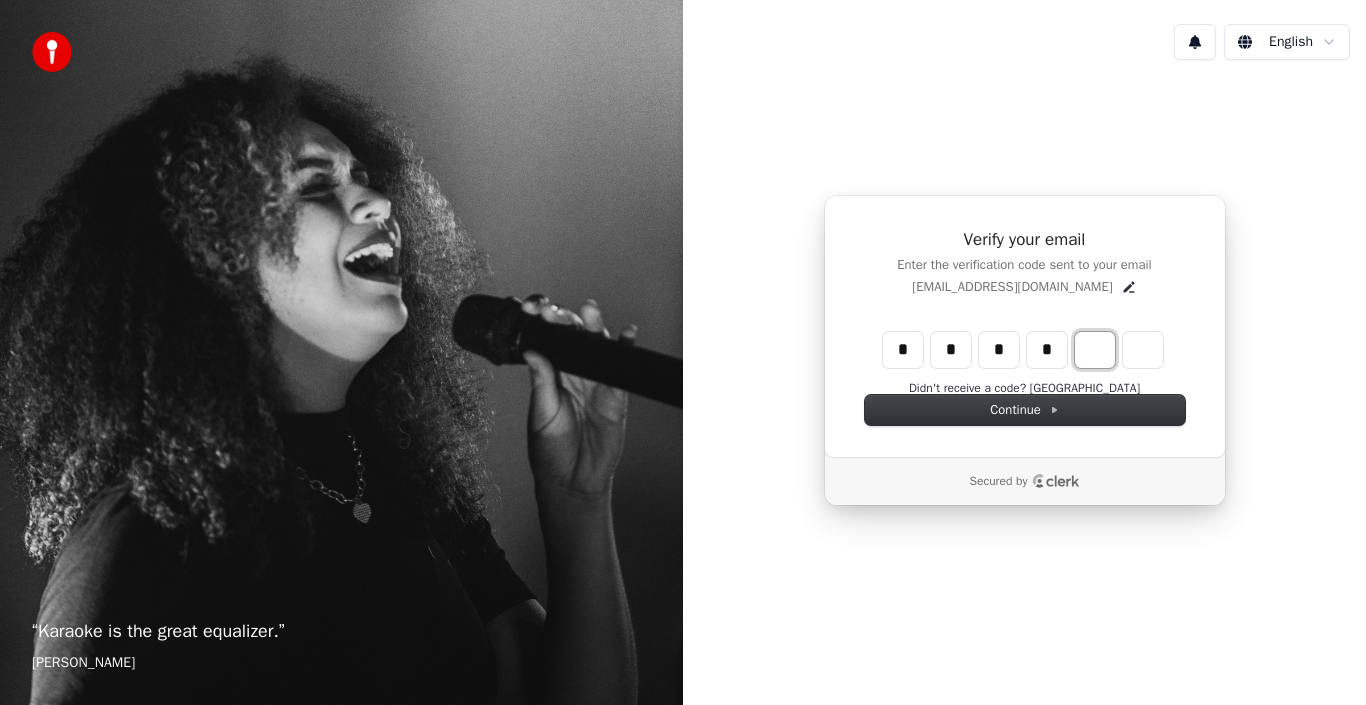 type on "****" 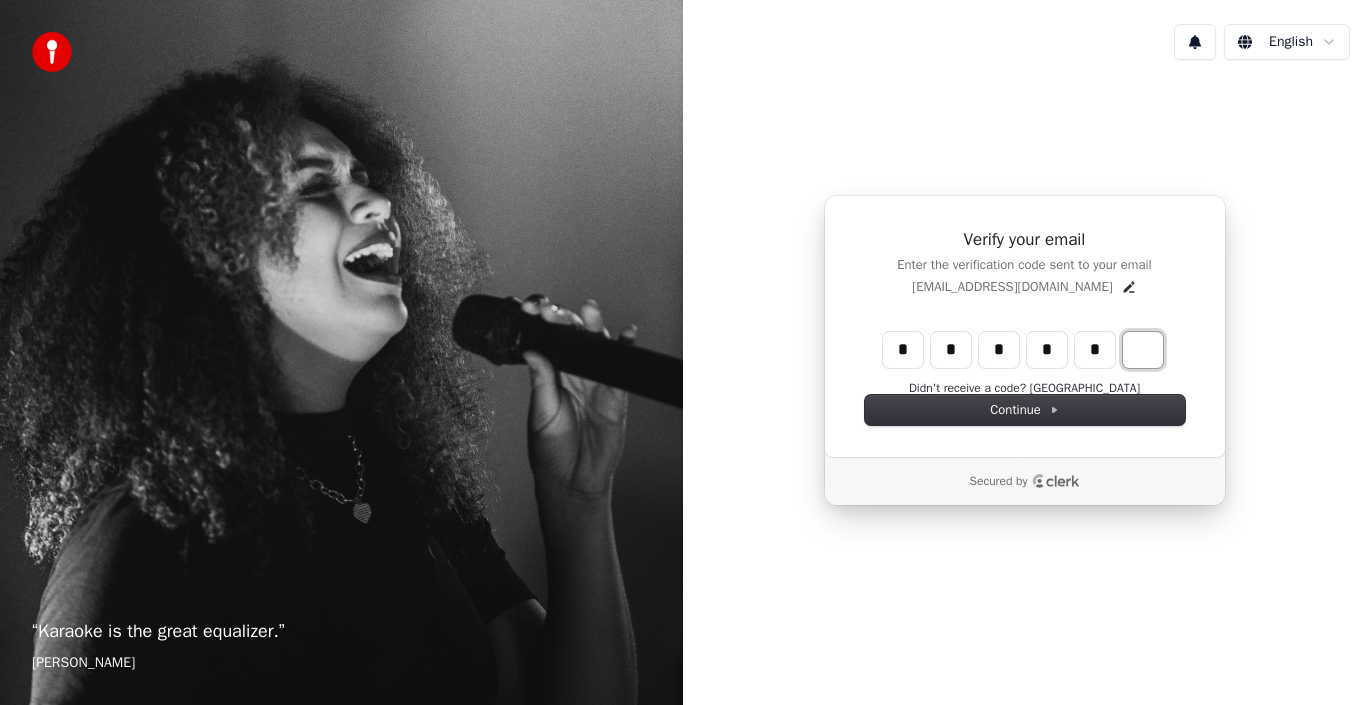 type on "******" 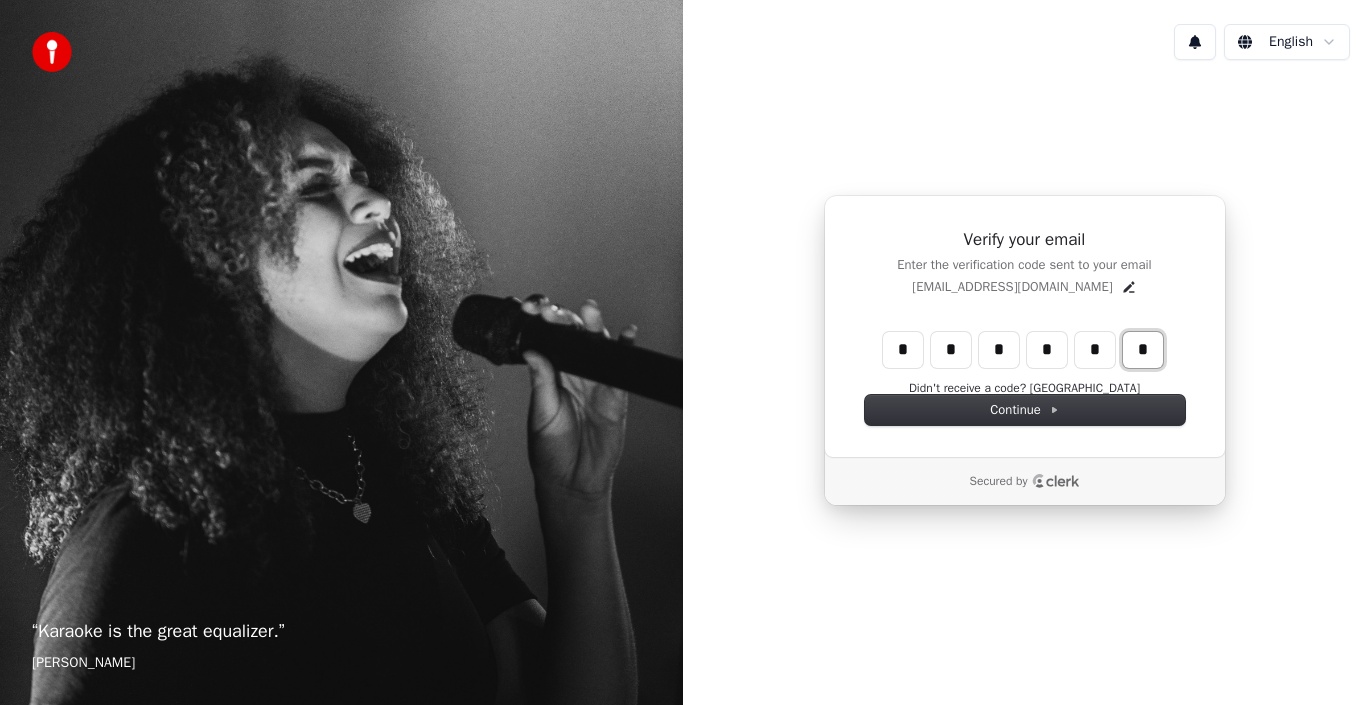 type on "*" 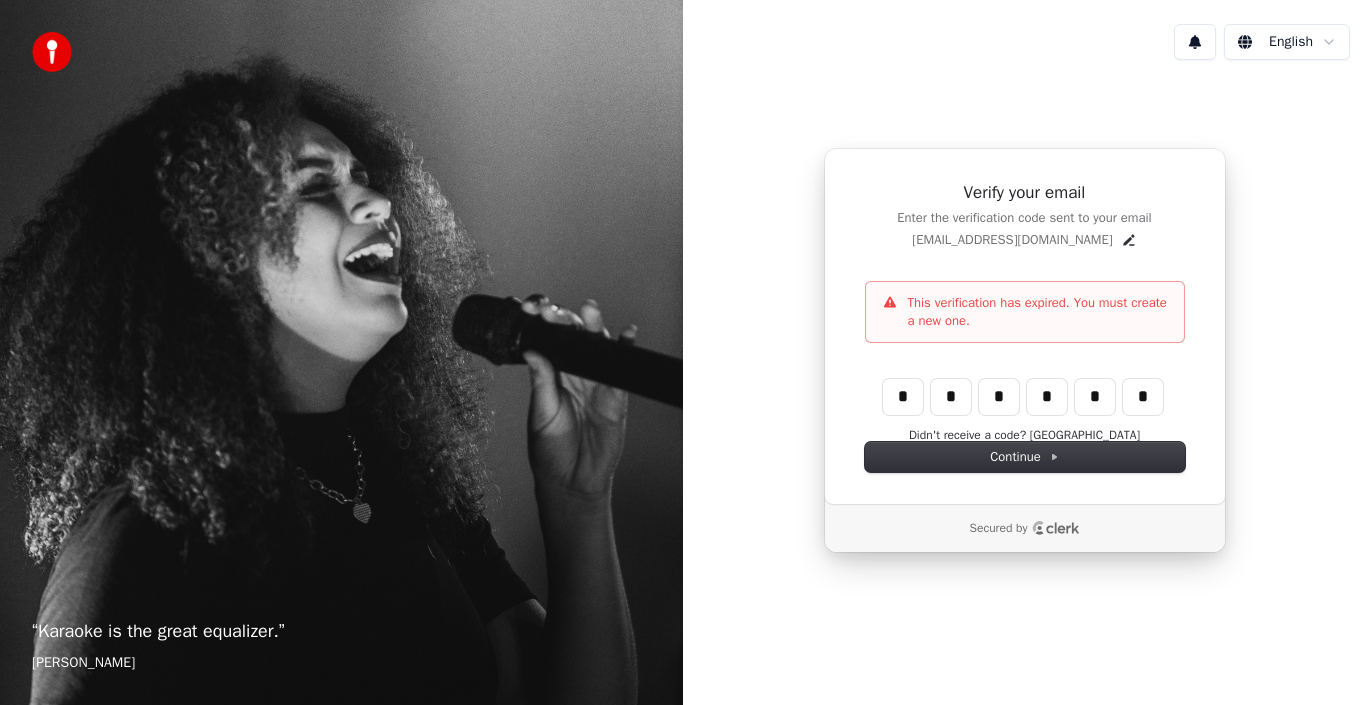 type 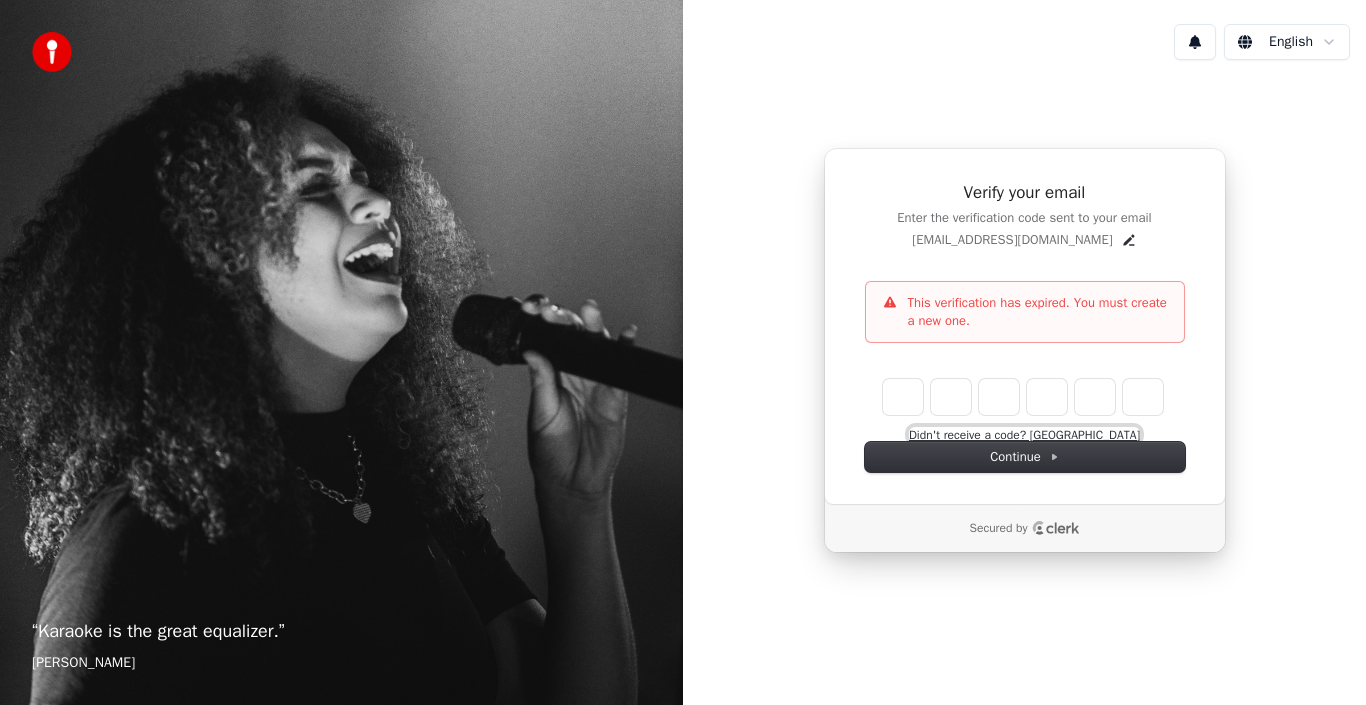 click on "Didn't receive a code? [GEOGRAPHIC_DATA]" at bounding box center (1024, 435) 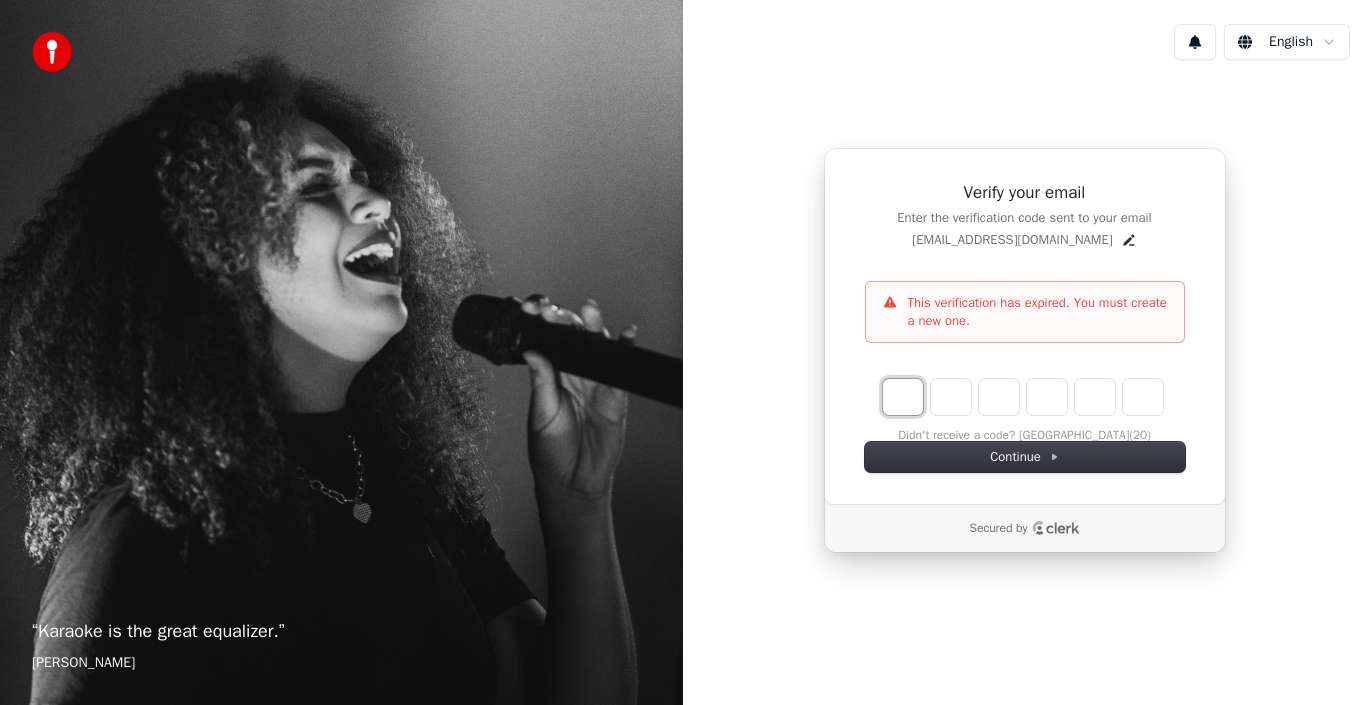 type on "*" 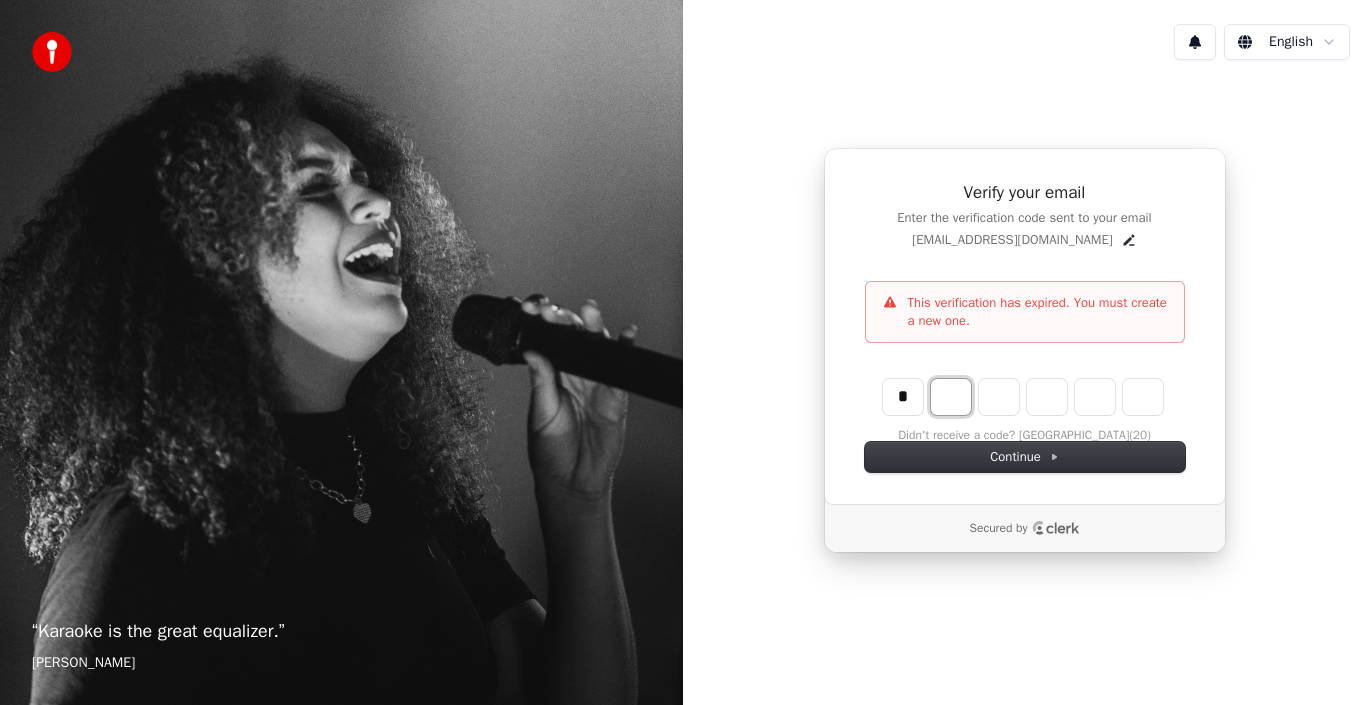 type on "*" 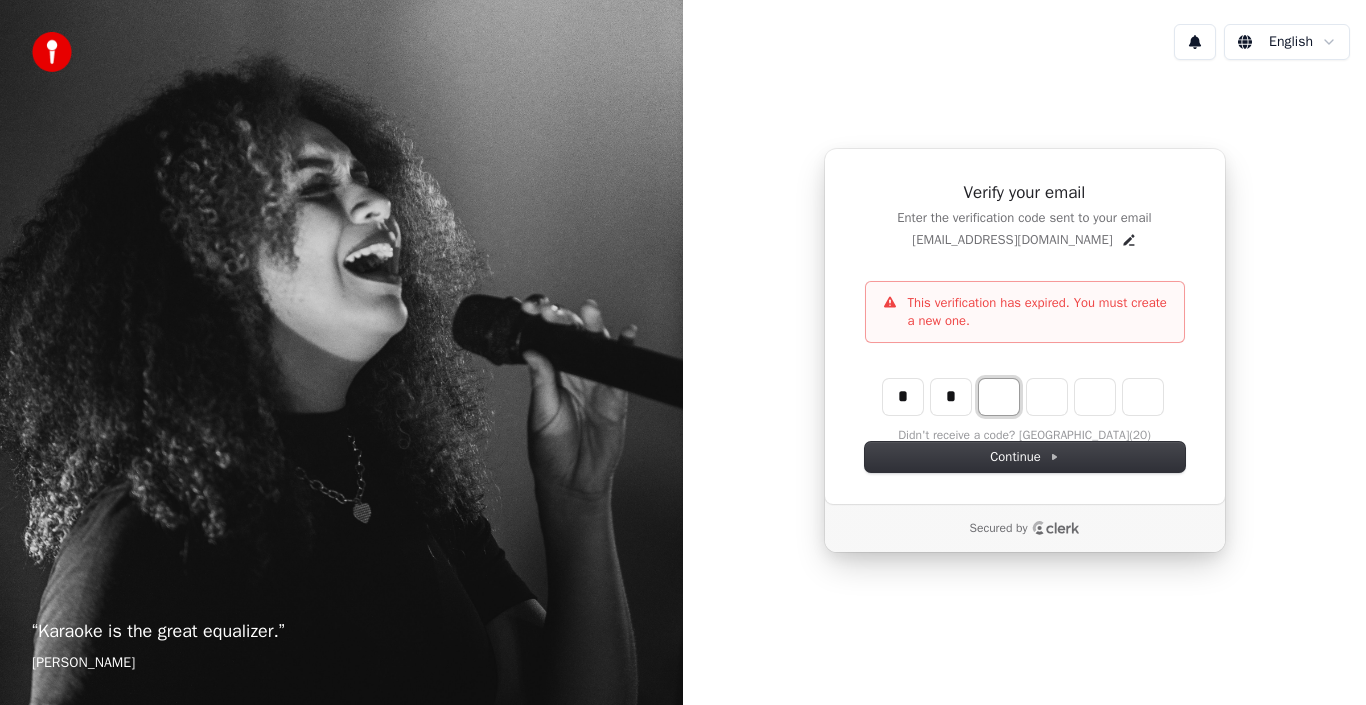 type on "**" 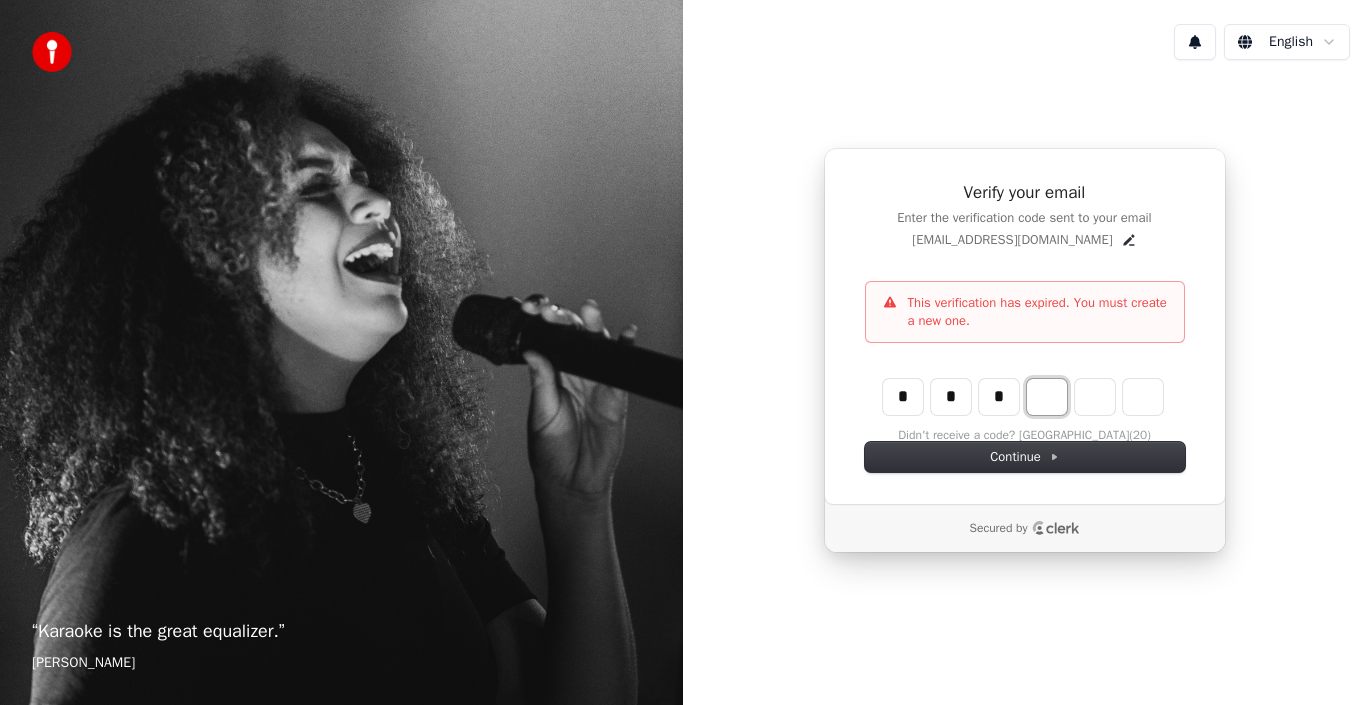 type on "***" 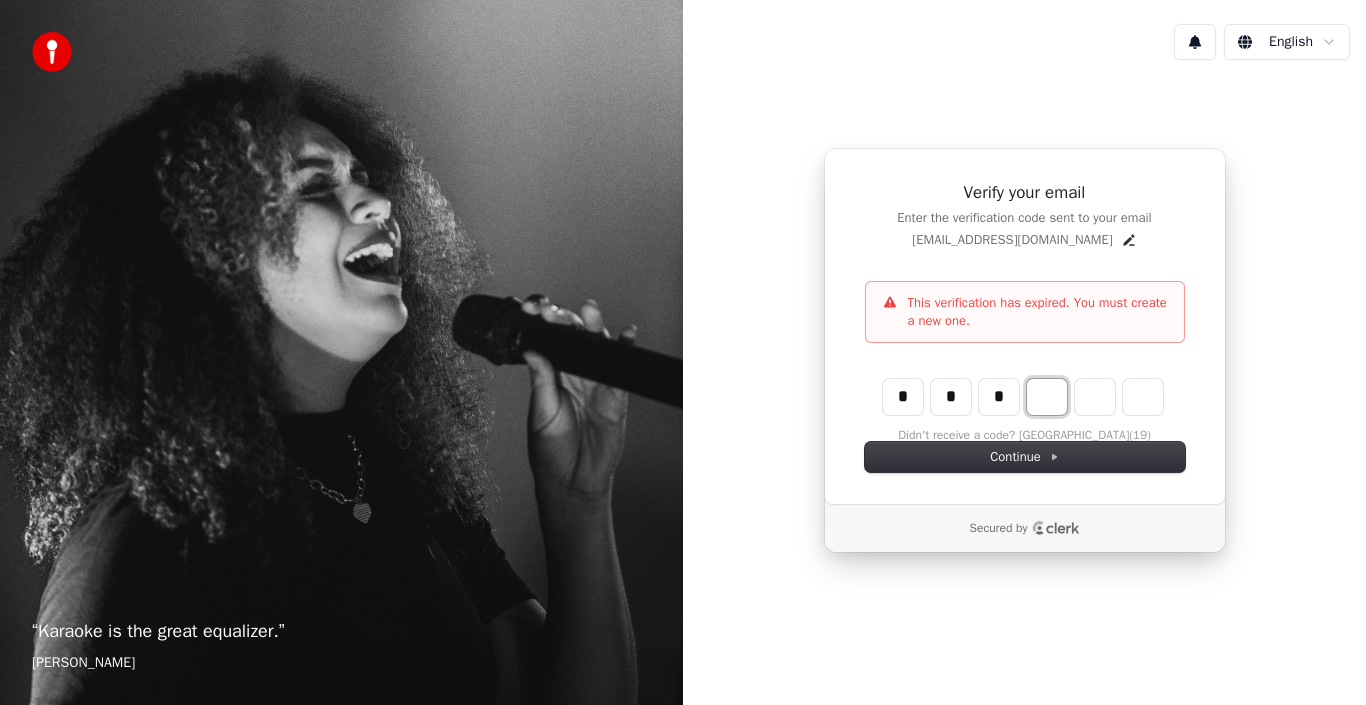 type on "*" 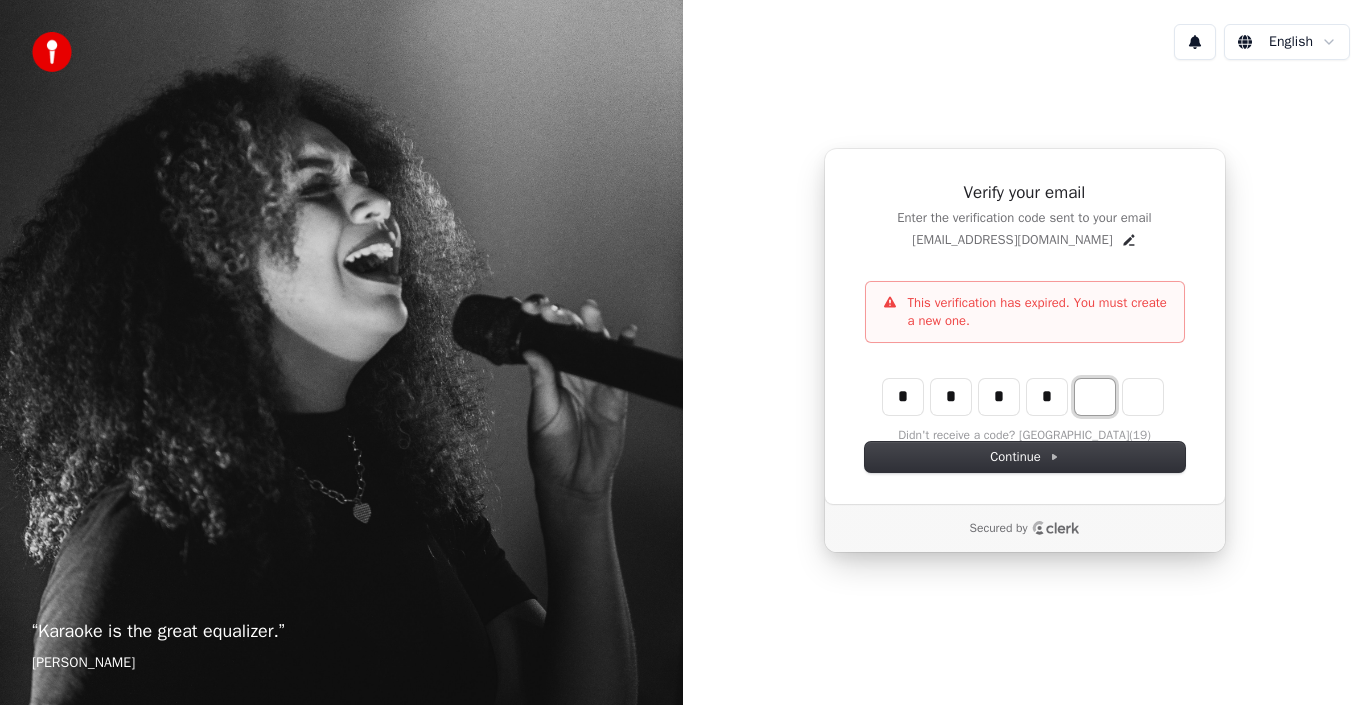 type on "****" 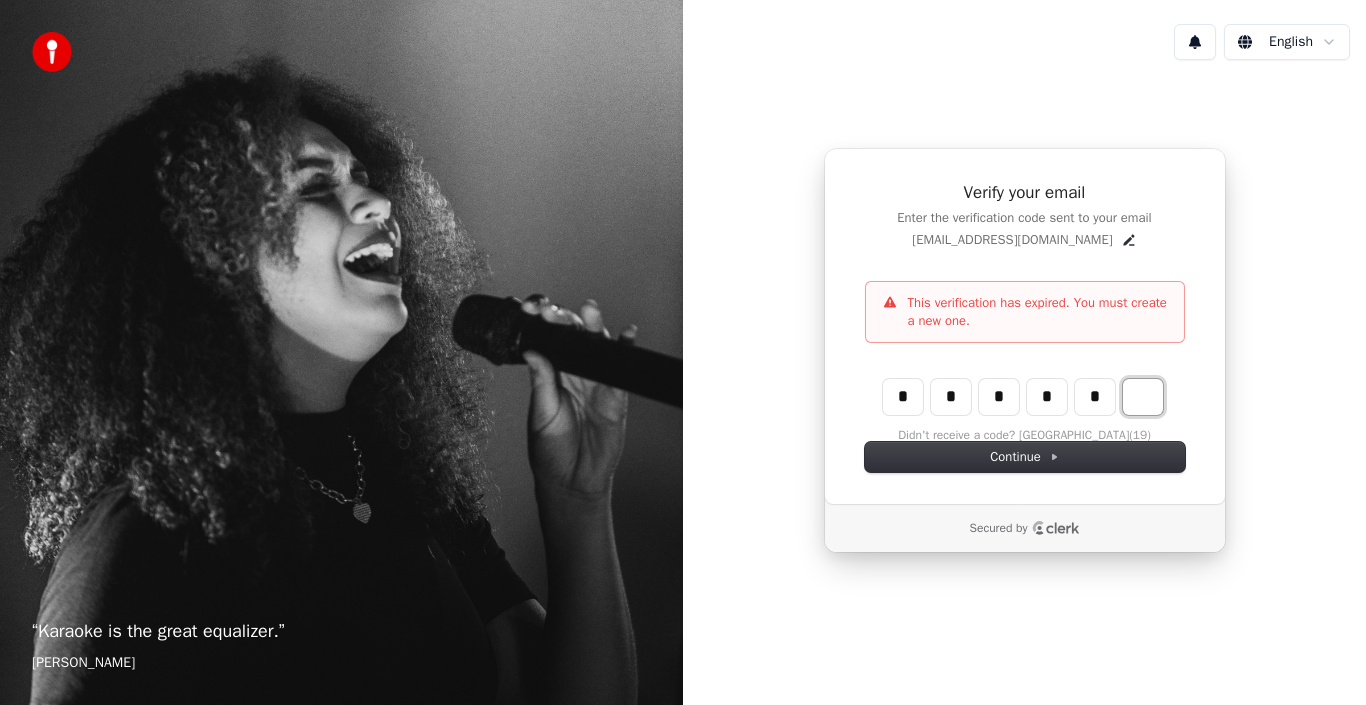 type on "******" 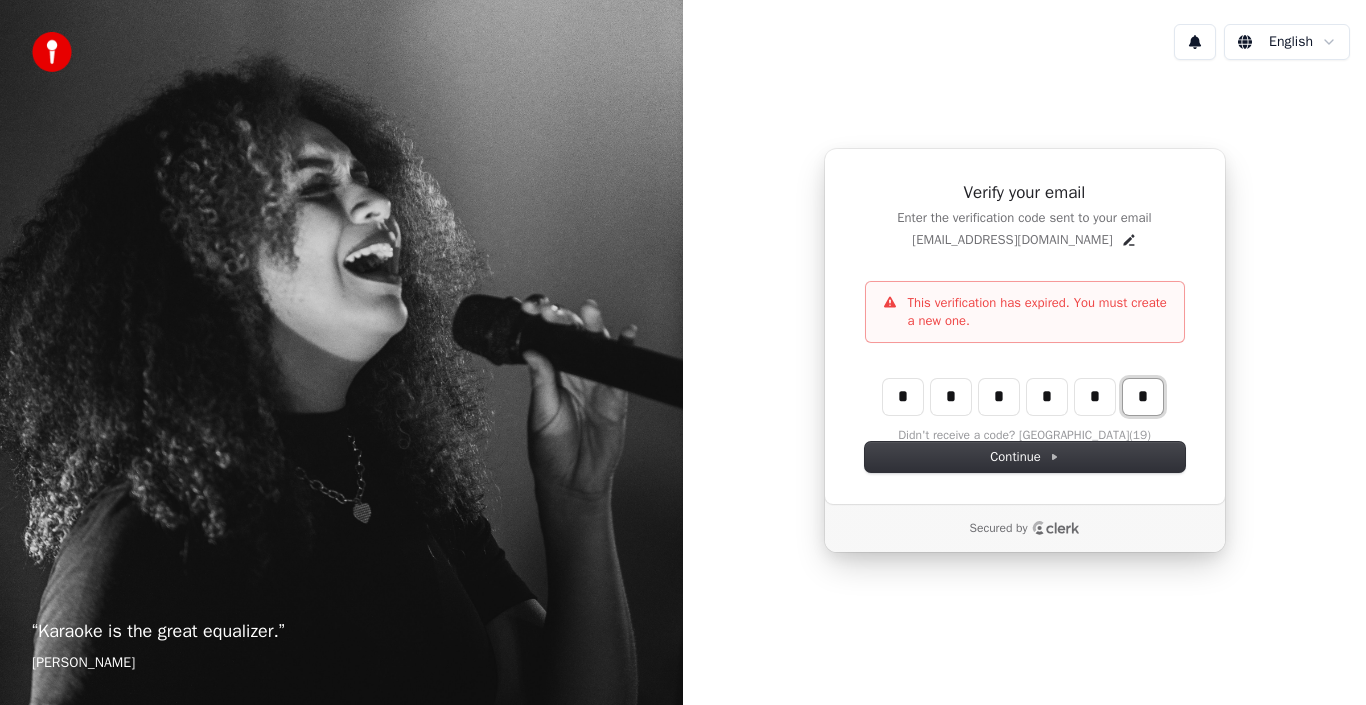type on "*" 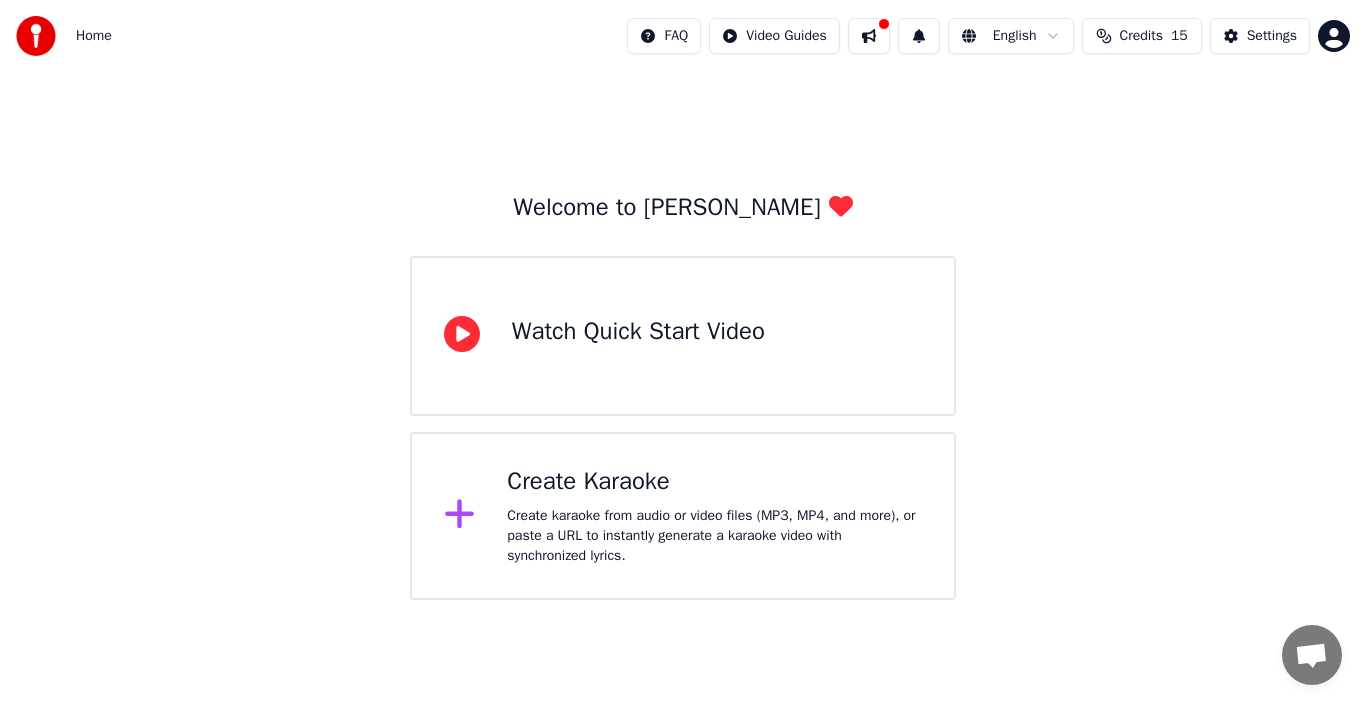 click on "Create karaoke from audio or video files (MP3, MP4, and more), or paste a URL to instantly generate a karaoke video with synchronized lyrics." at bounding box center [714, 536] 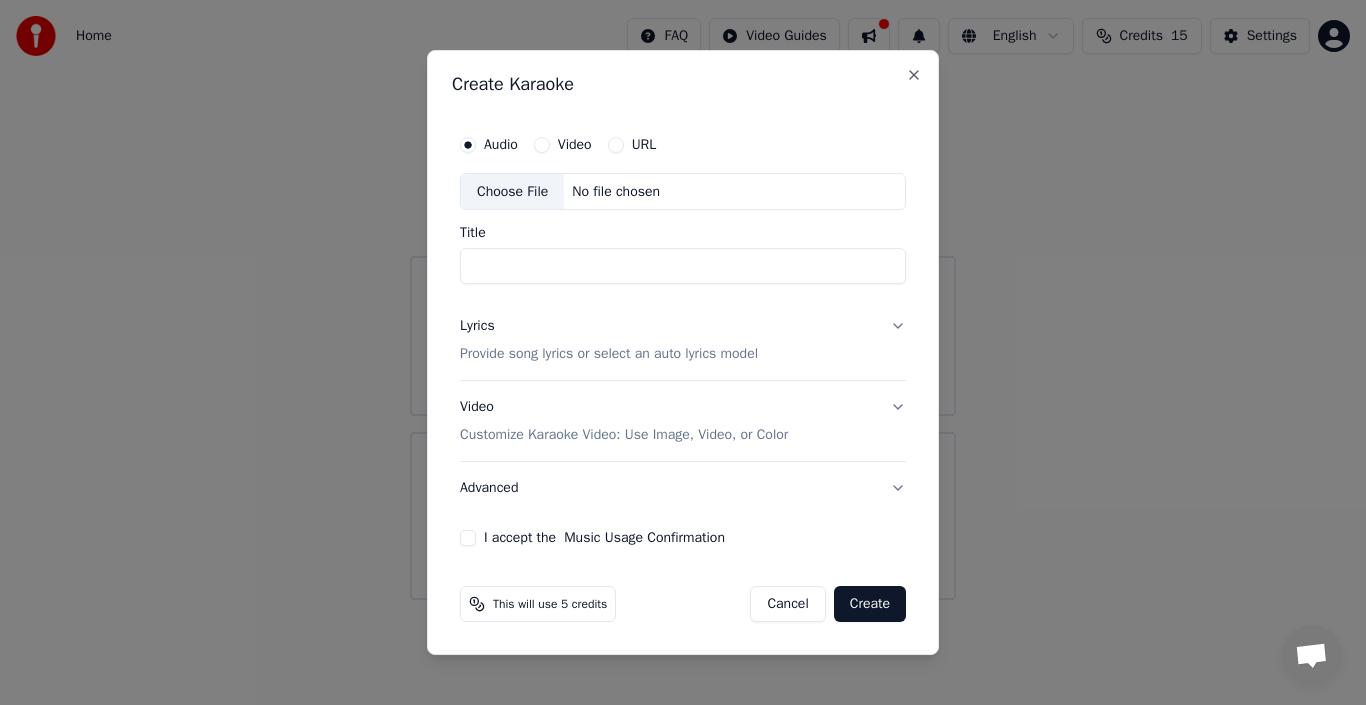 click on "I accept the   Music Usage Confirmation" at bounding box center (468, 538) 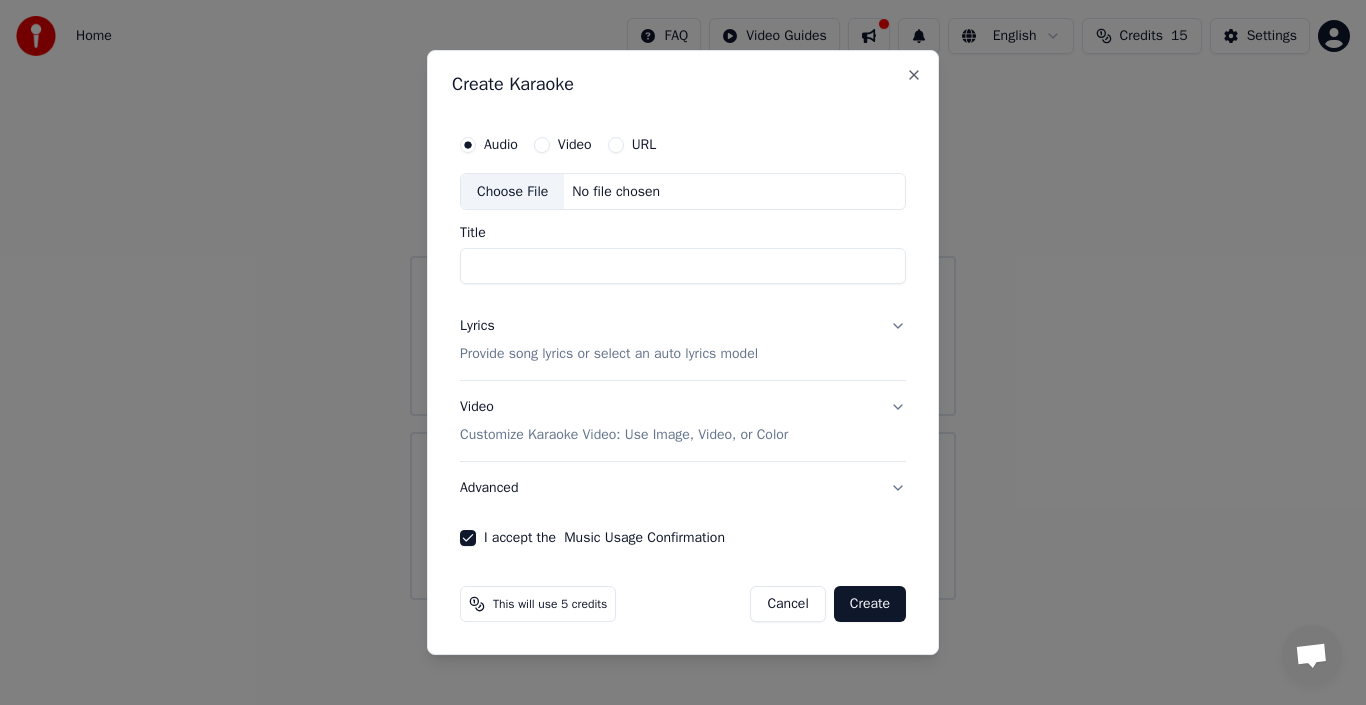 click on "Video Customize Karaoke Video: Use Image, Video, or Color" at bounding box center (683, 422) 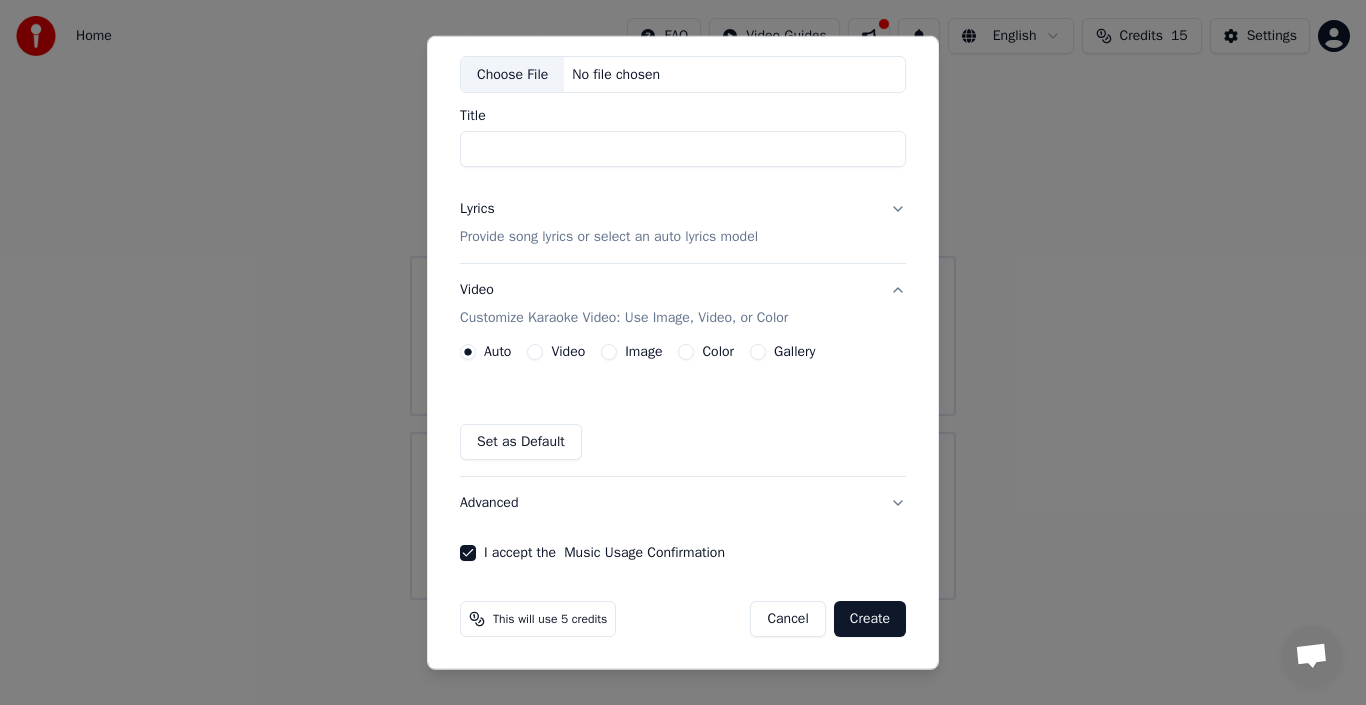 scroll, scrollTop: 3, scrollLeft: 0, axis: vertical 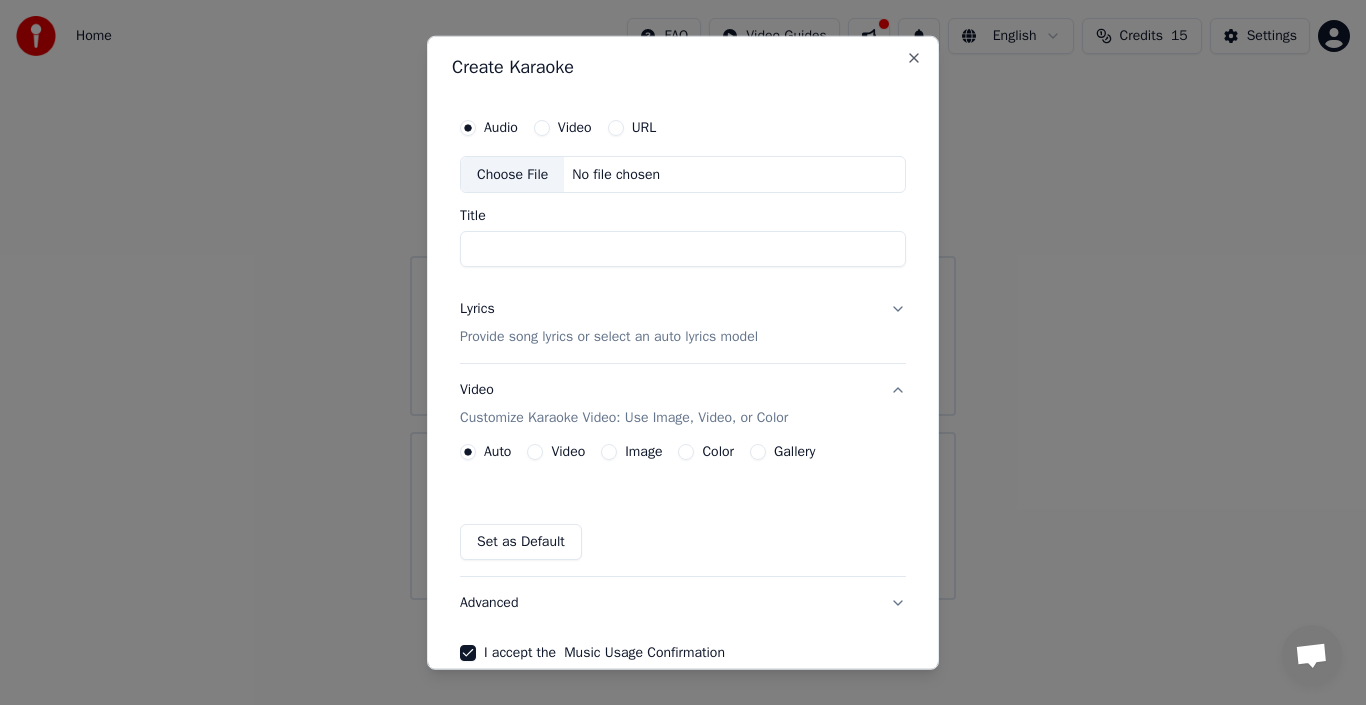 click on "Lyrics Provide song lyrics or select an auto lyrics model" at bounding box center (683, 323) 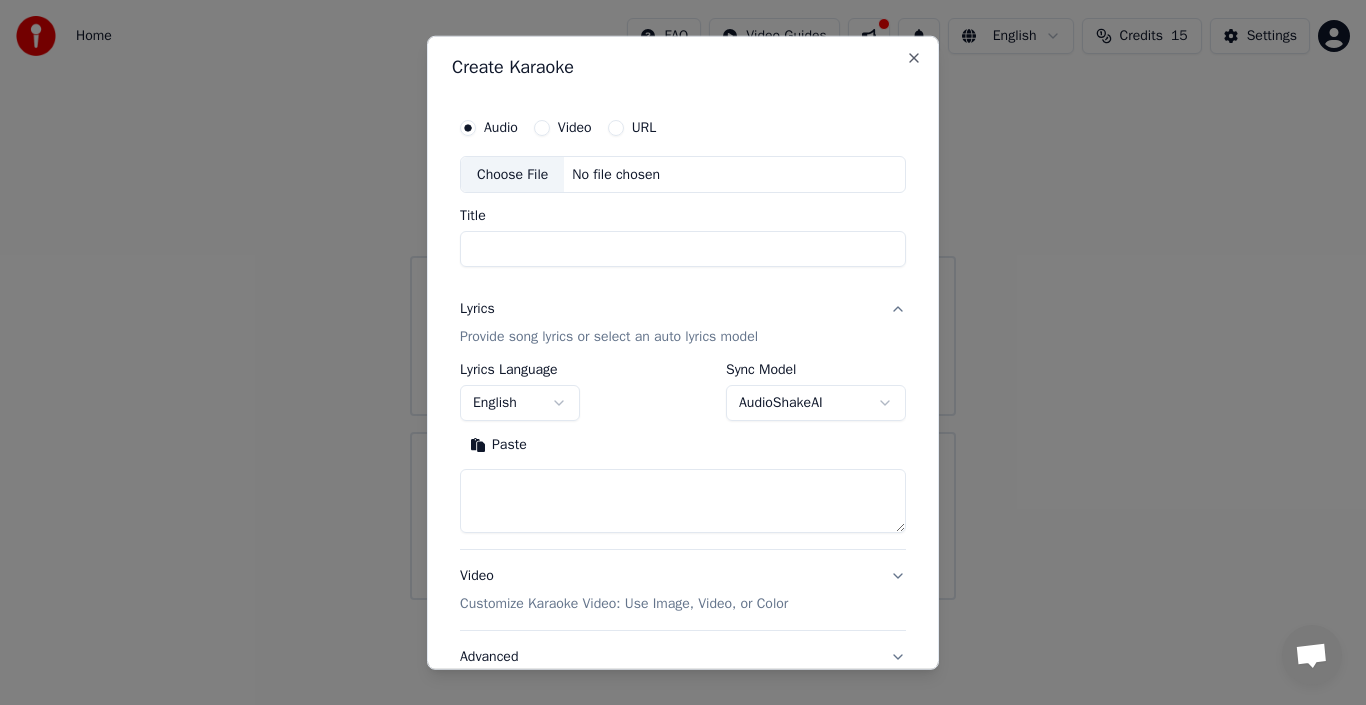 click on "**********" at bounding box center (683, 300) 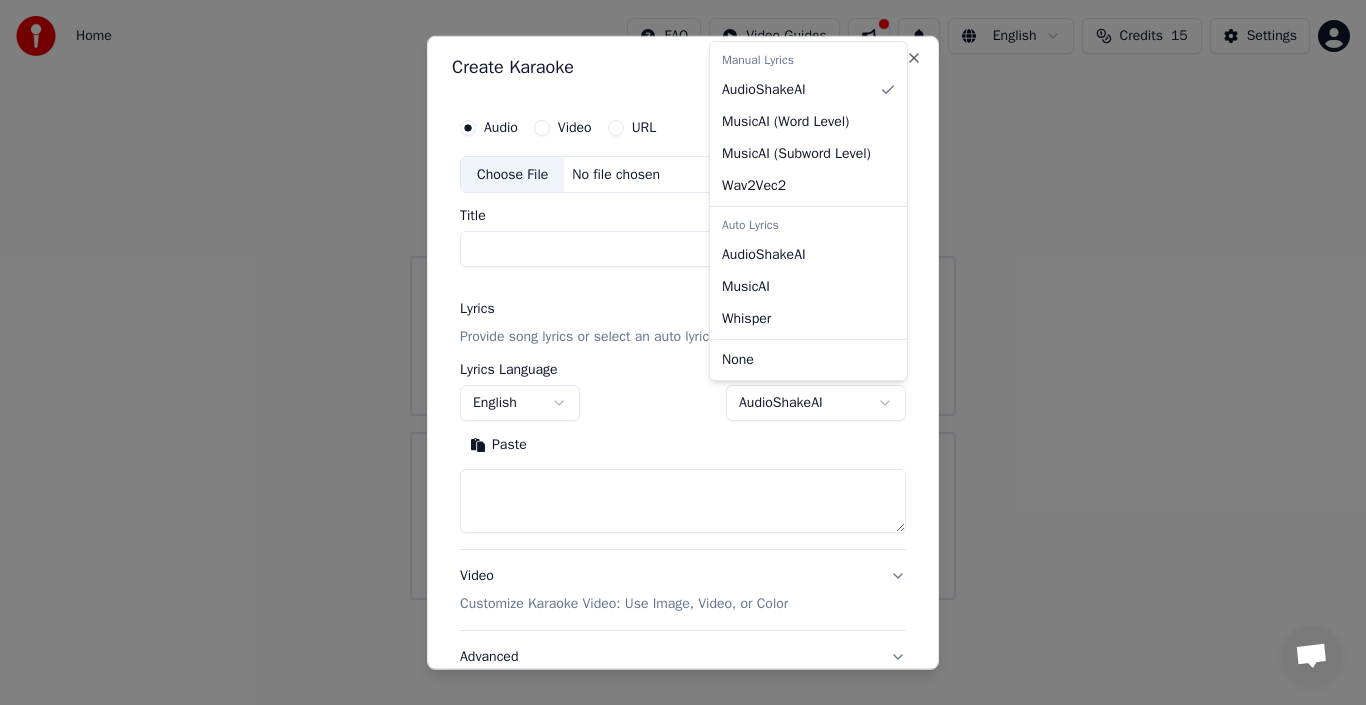 click on "**********" at bounding box center [683, 300] 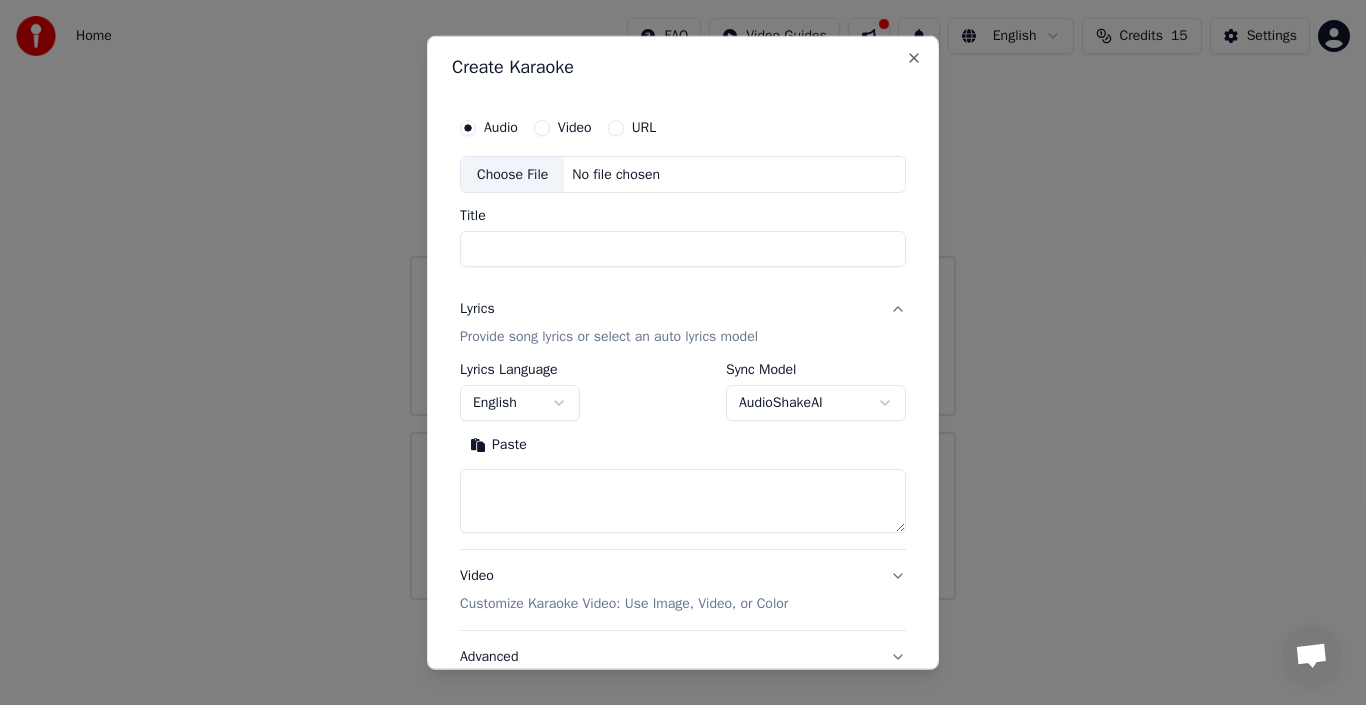 click on "English" at bounding box center (520, 403) 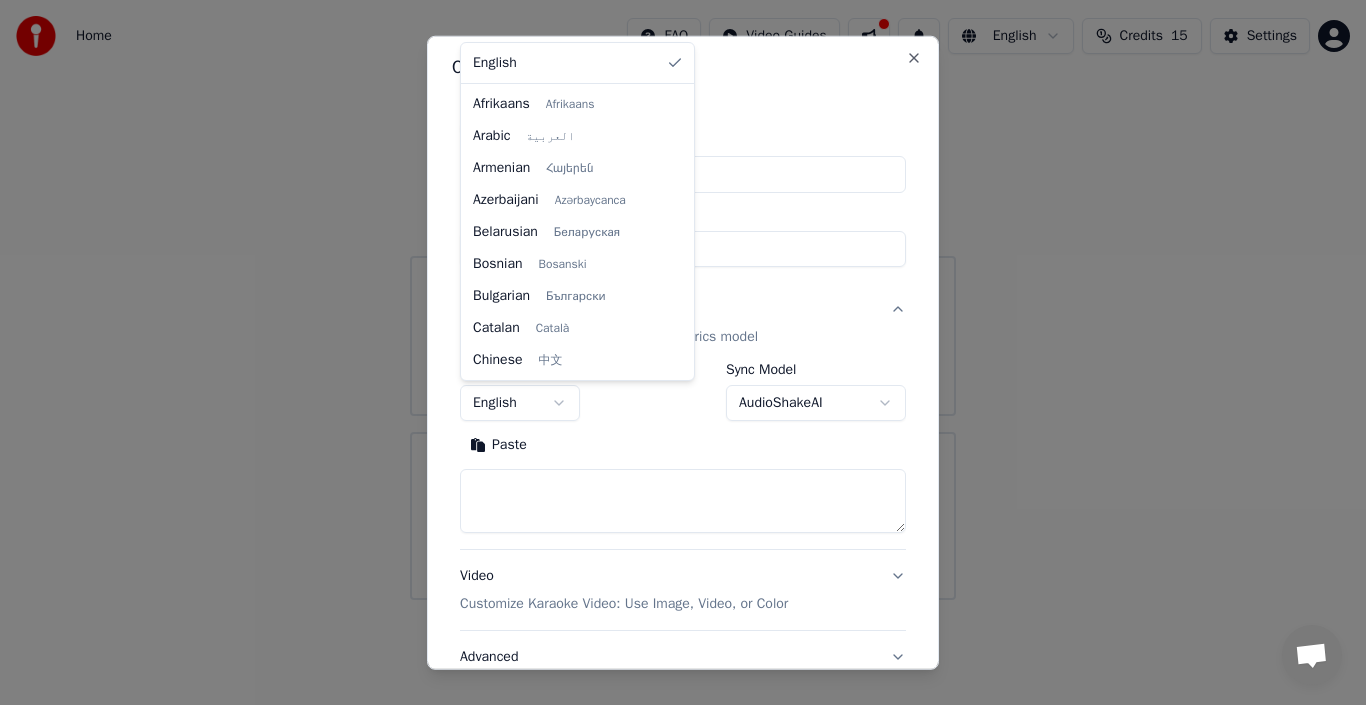 click on "**********" at bounding box center (683, 300) 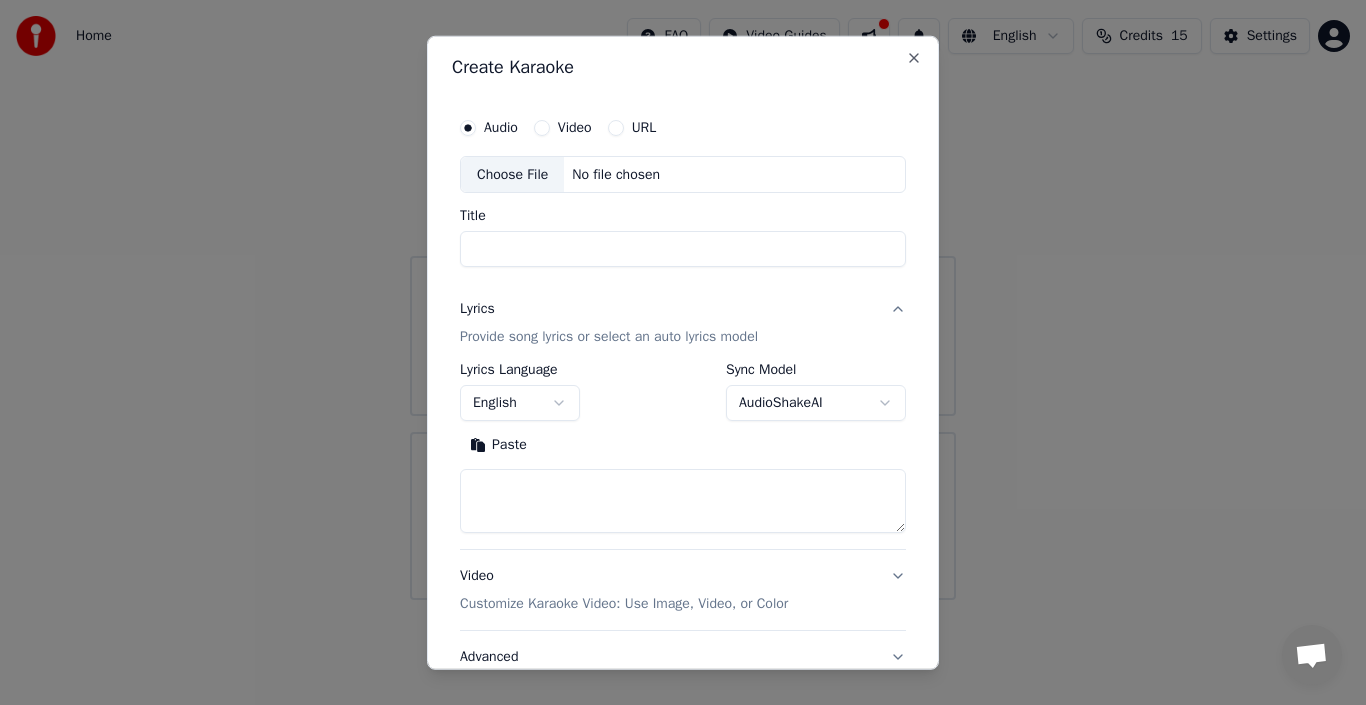 click on "**********" at bounding box center (683, 300) 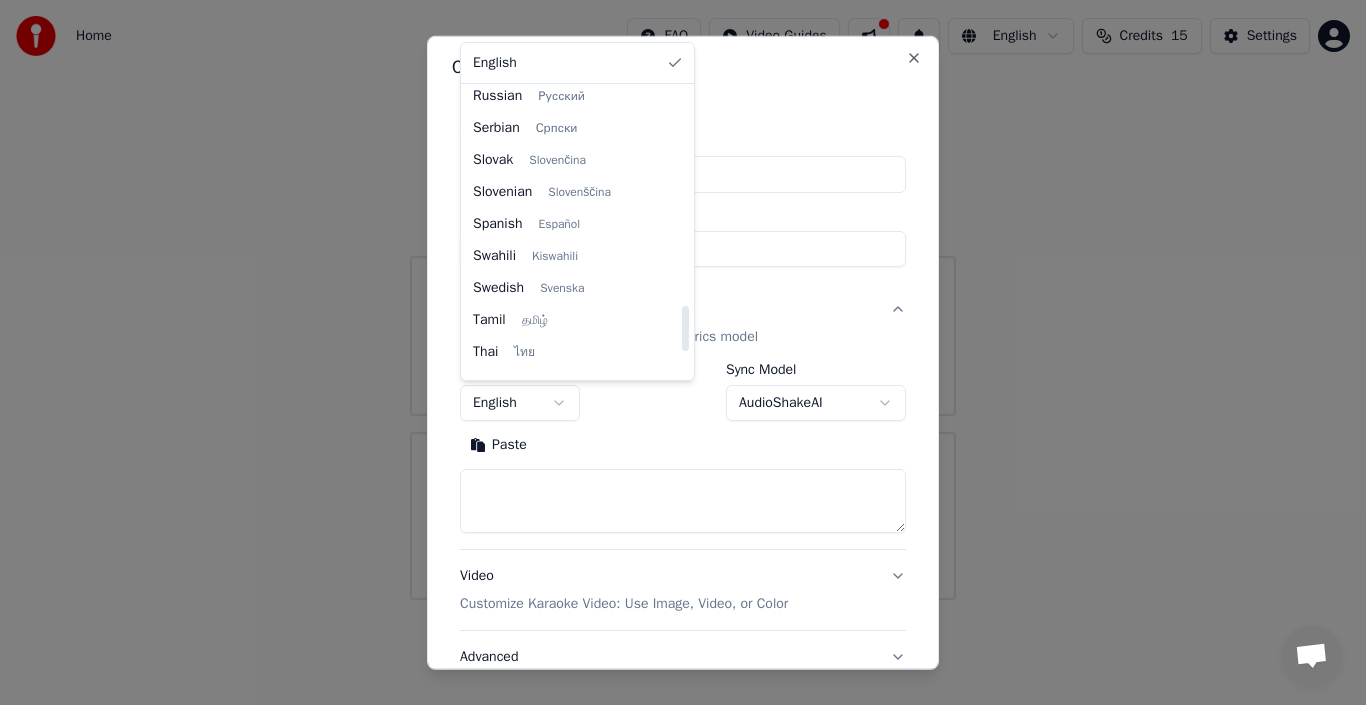 scroll, scrollTop: 1400, scrollLeft: 0, axis: vertical 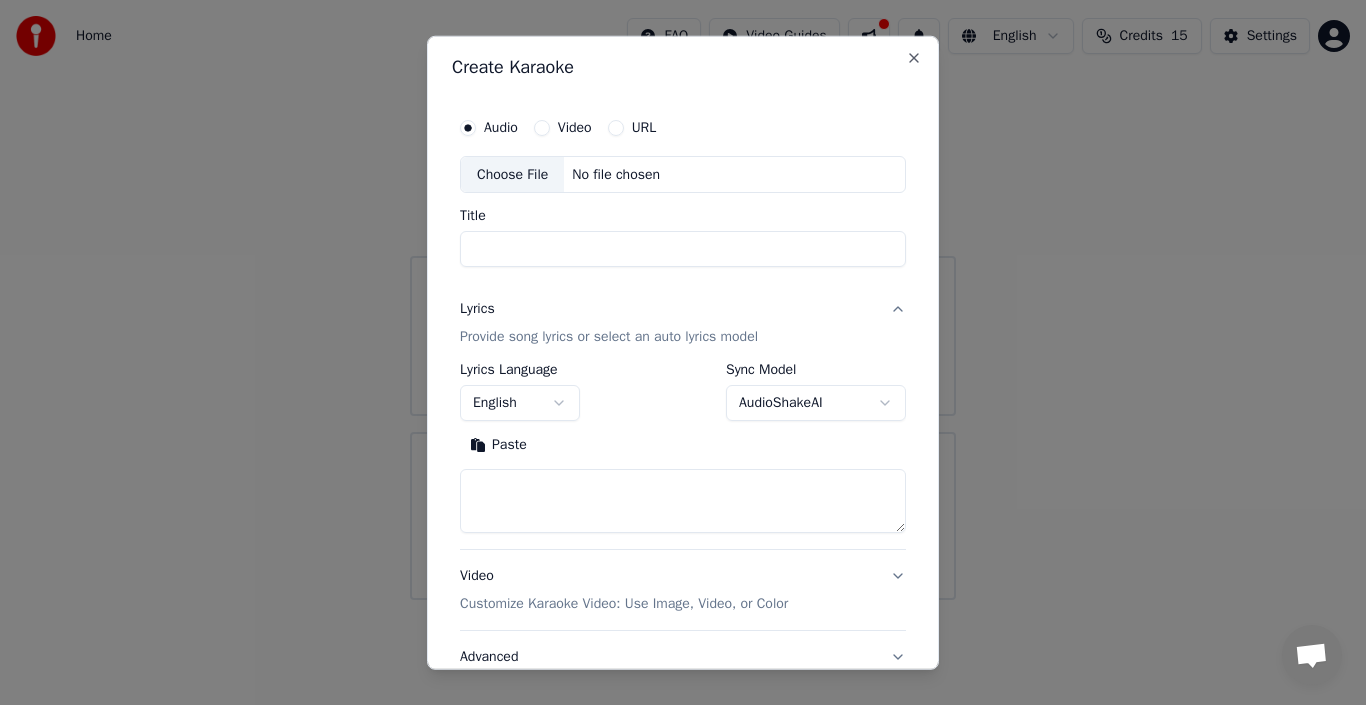 click on "**********" at bounding box center (683, 300) 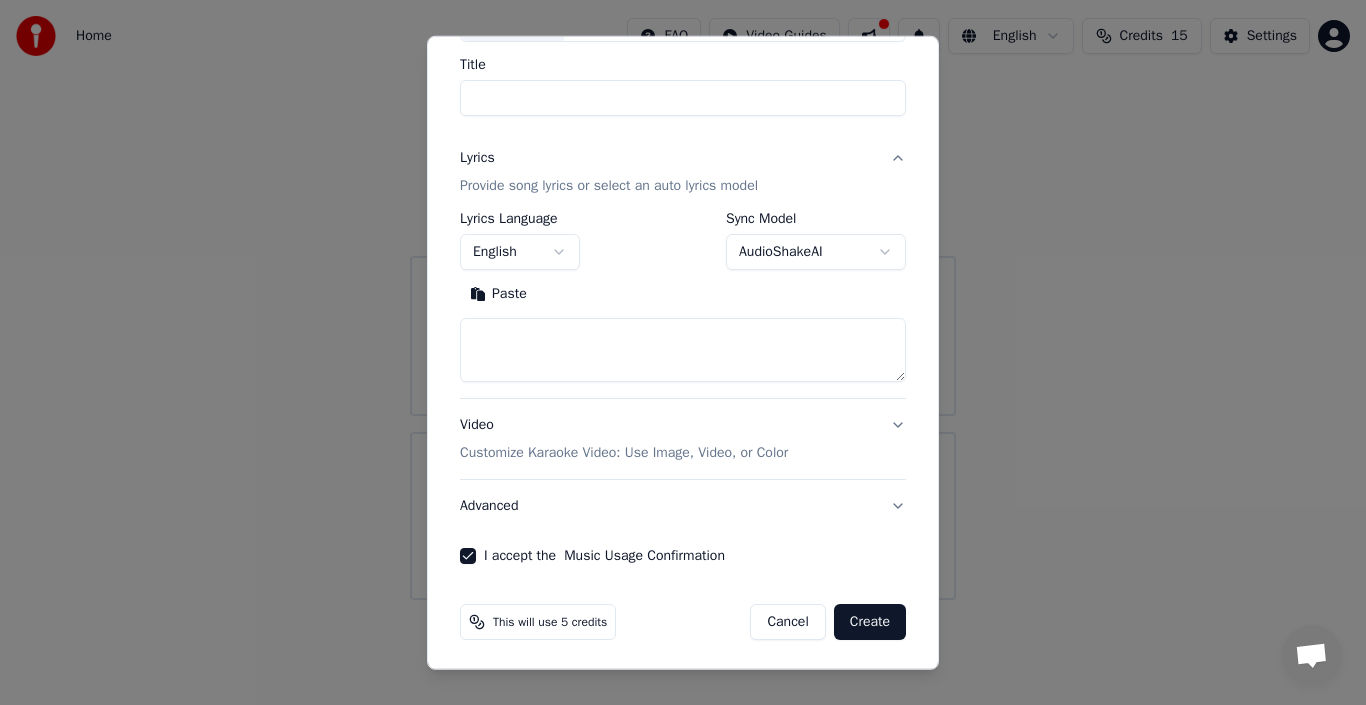 scroll, scrollTop: 157, scrollLeft: 0, axis: vertical 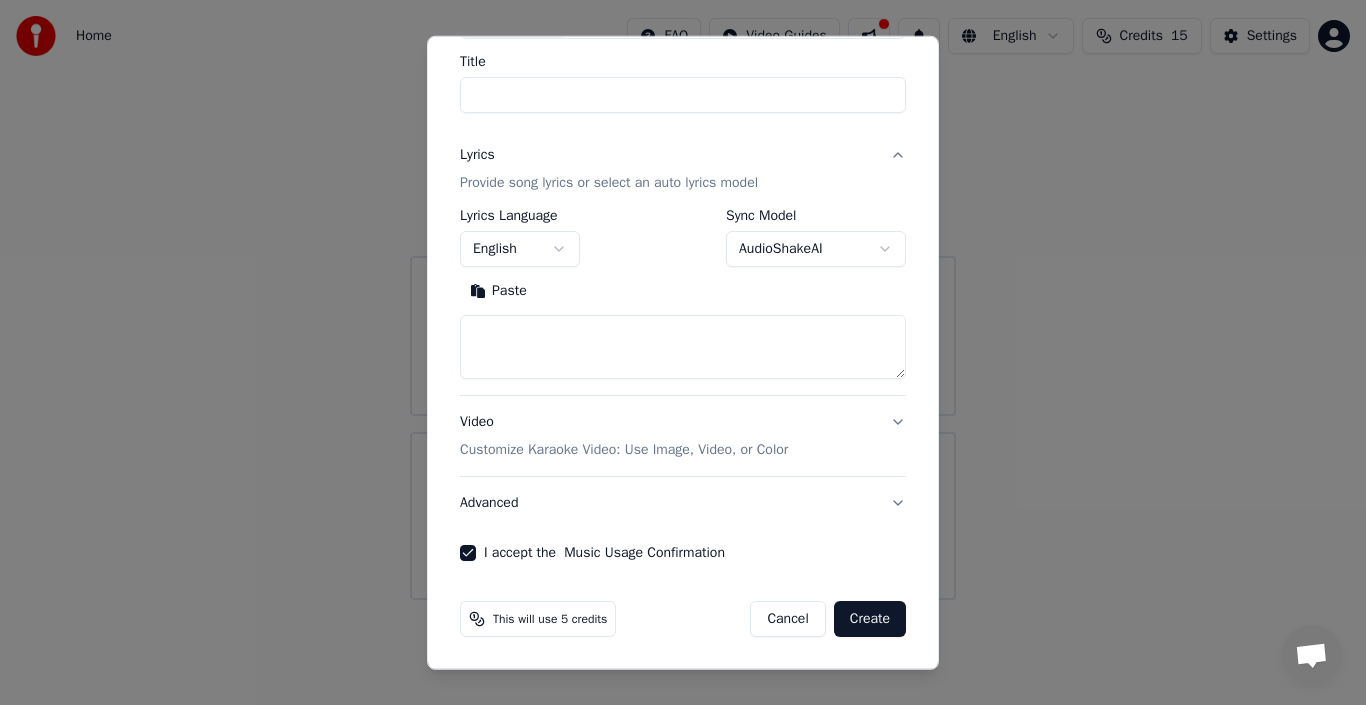 click on "Create" at bounding box center [870, 619] 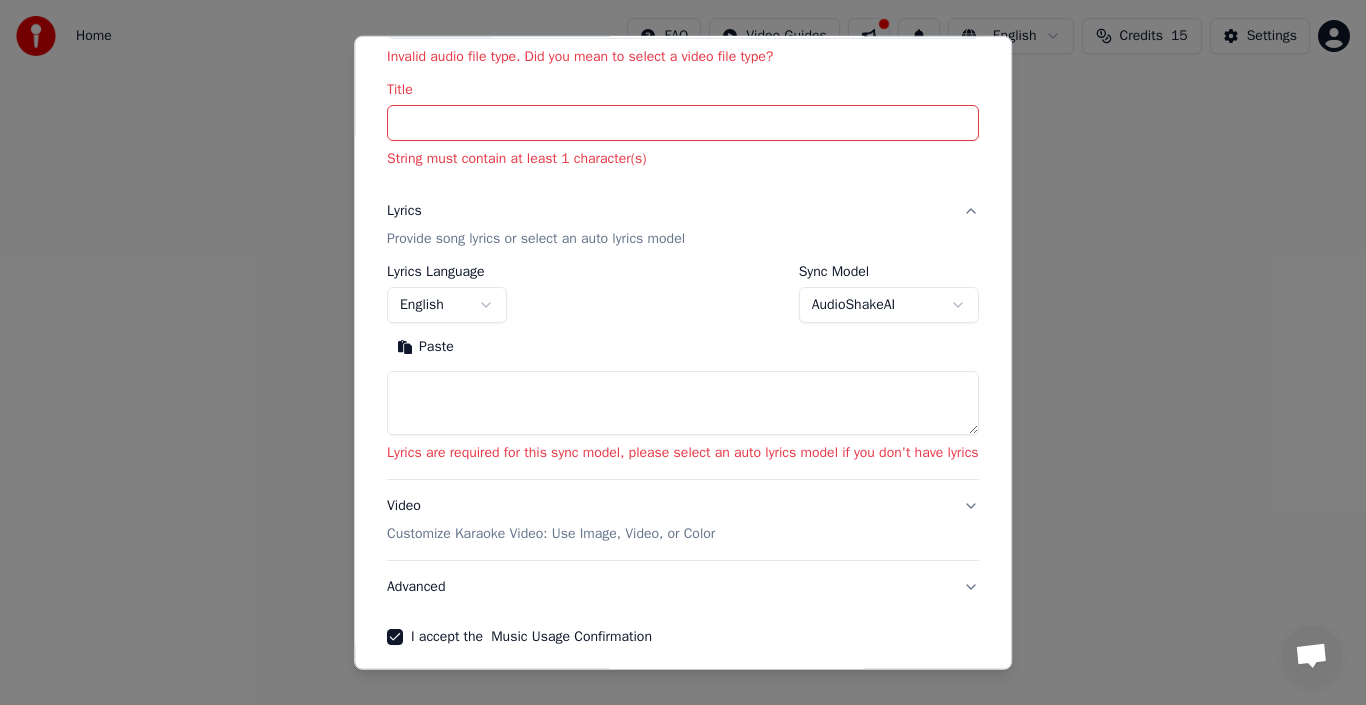 click on "Title" at bounding box center (683, 123) 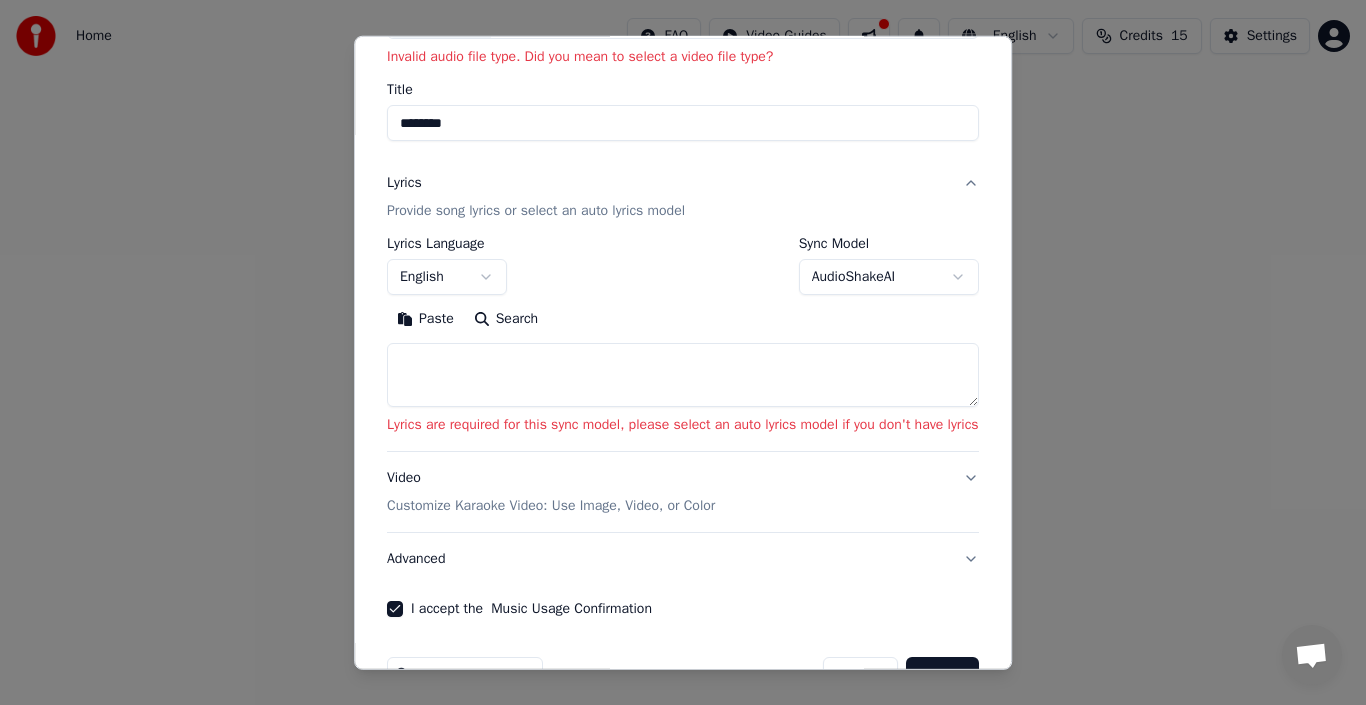 type on "********" 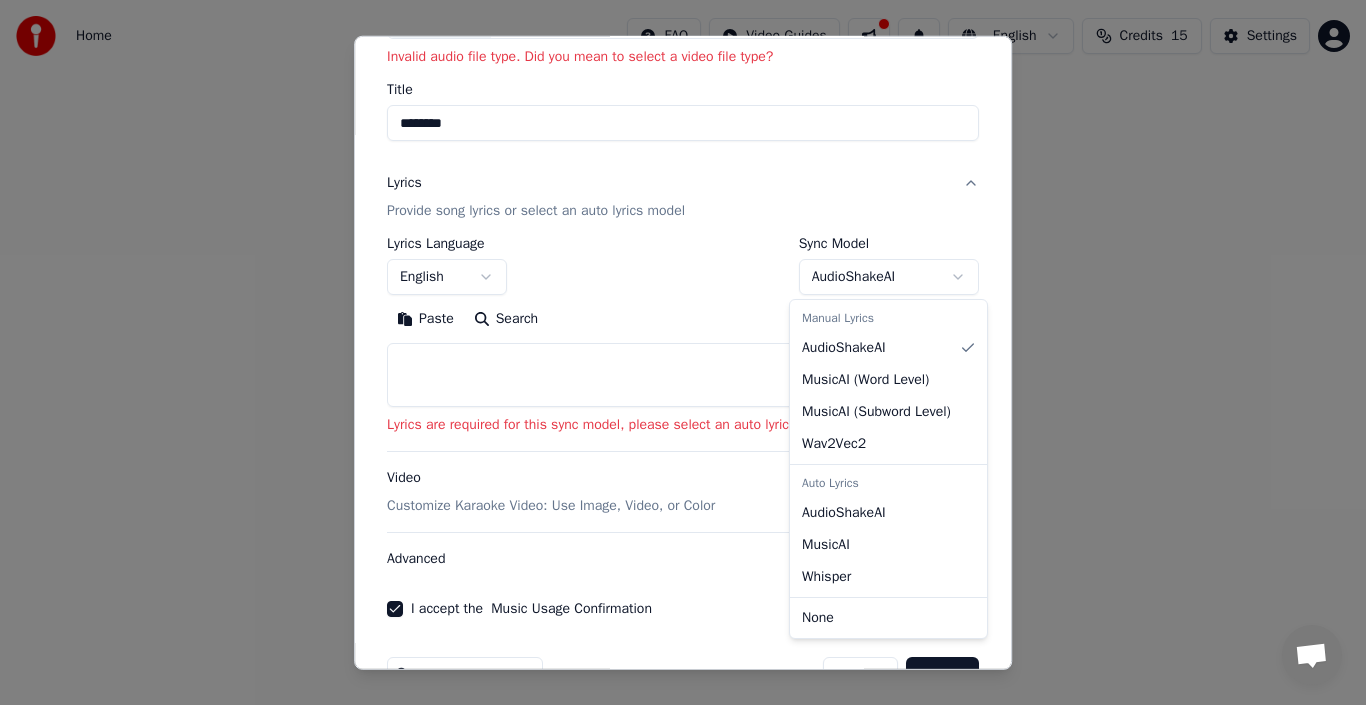 select on "****" 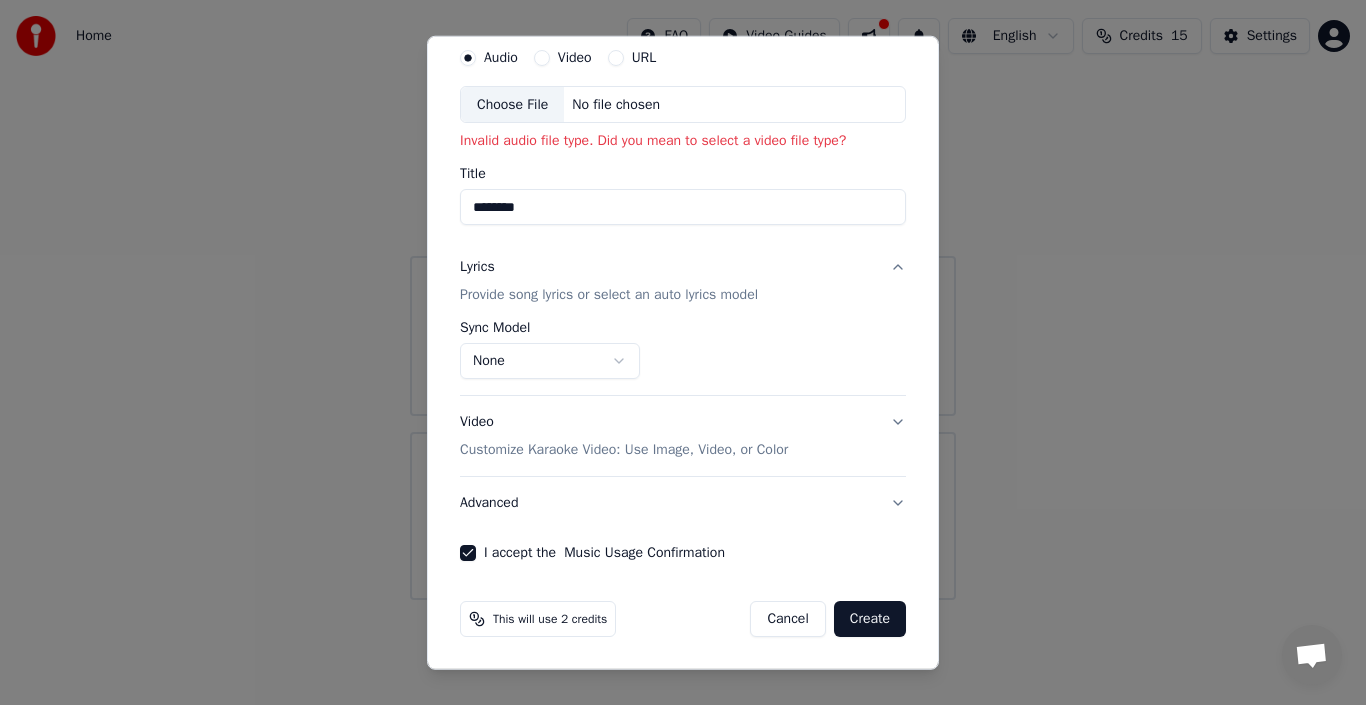 click on "Create" at bounding box center (870, 619) 